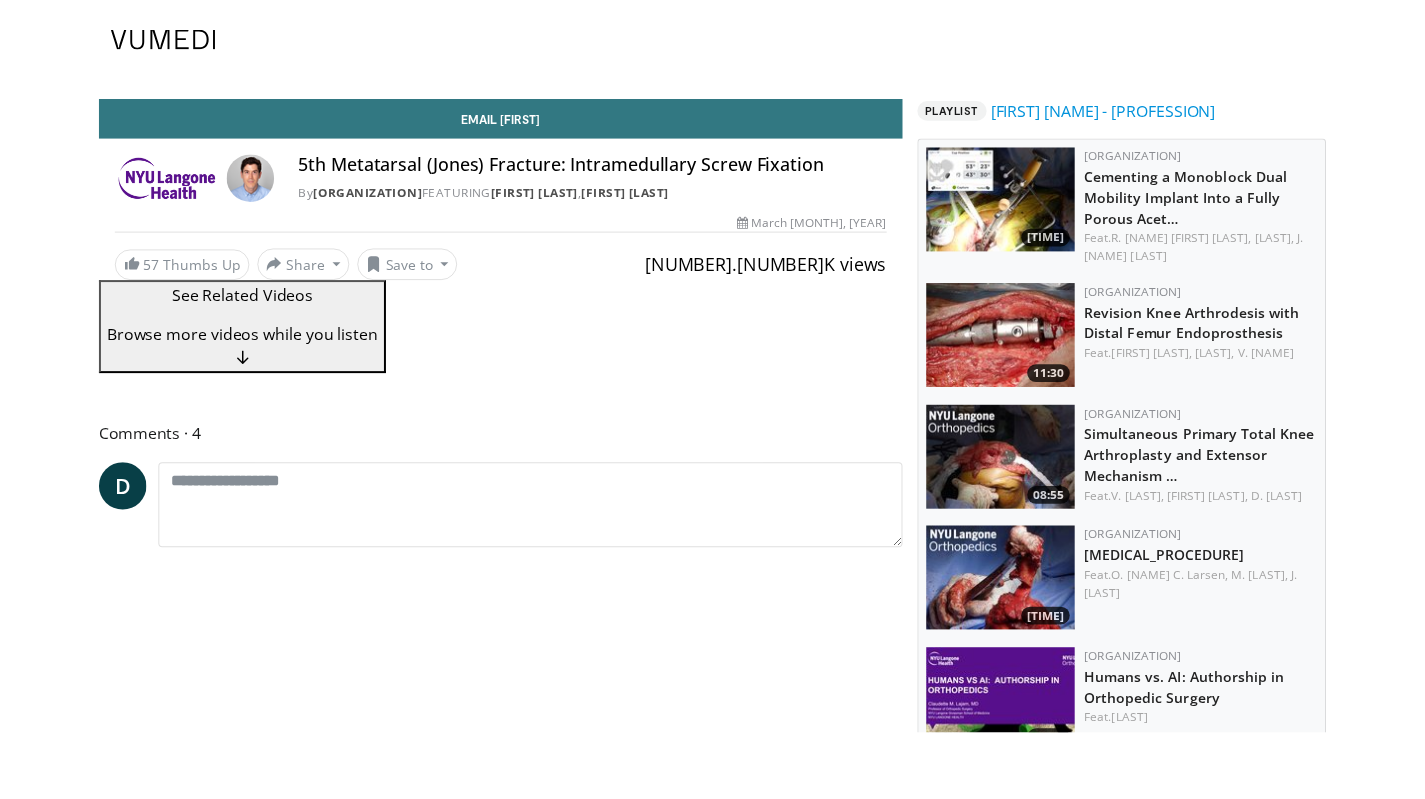 scroll, scrollTop: 0, scrollLeft: 0, axis: both 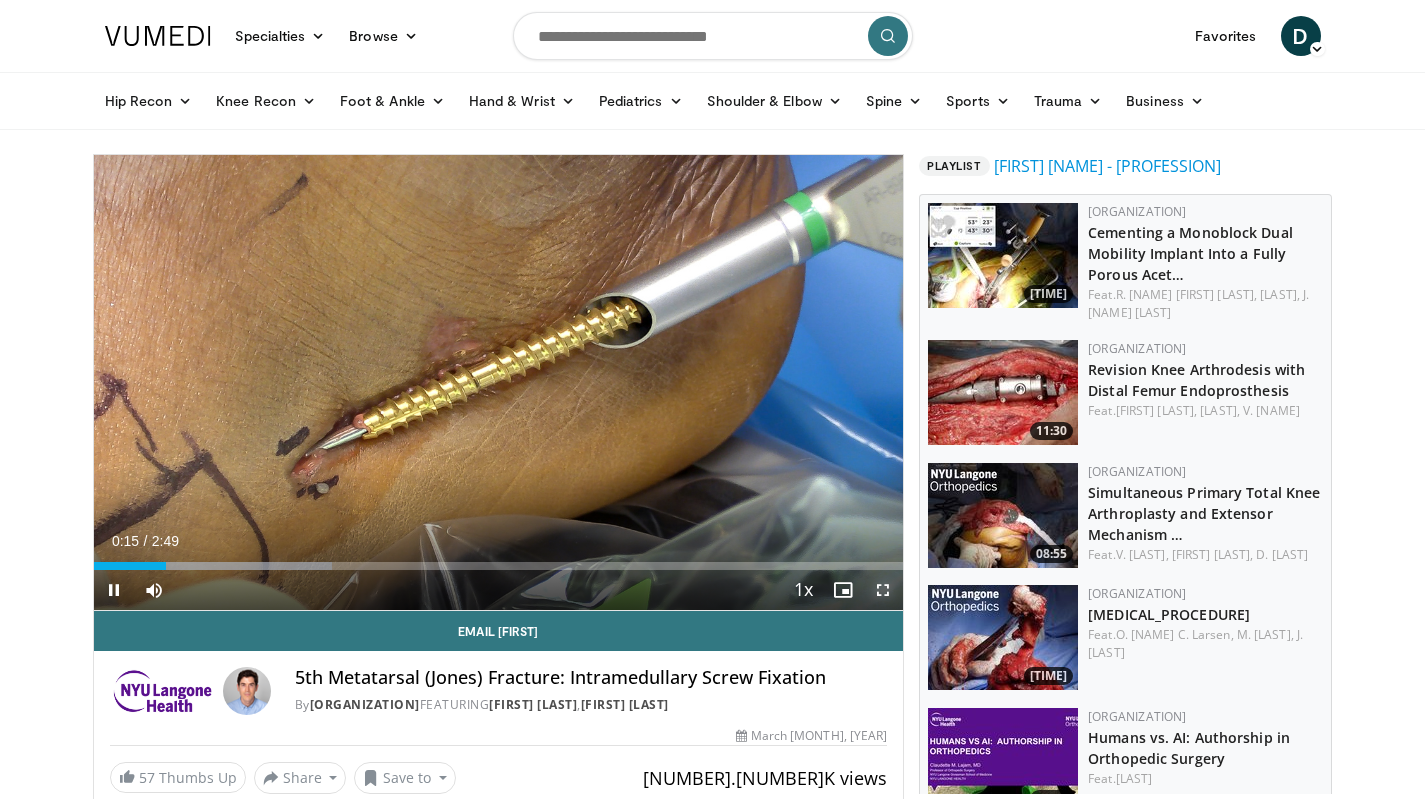click at bounding box center [883, 590] 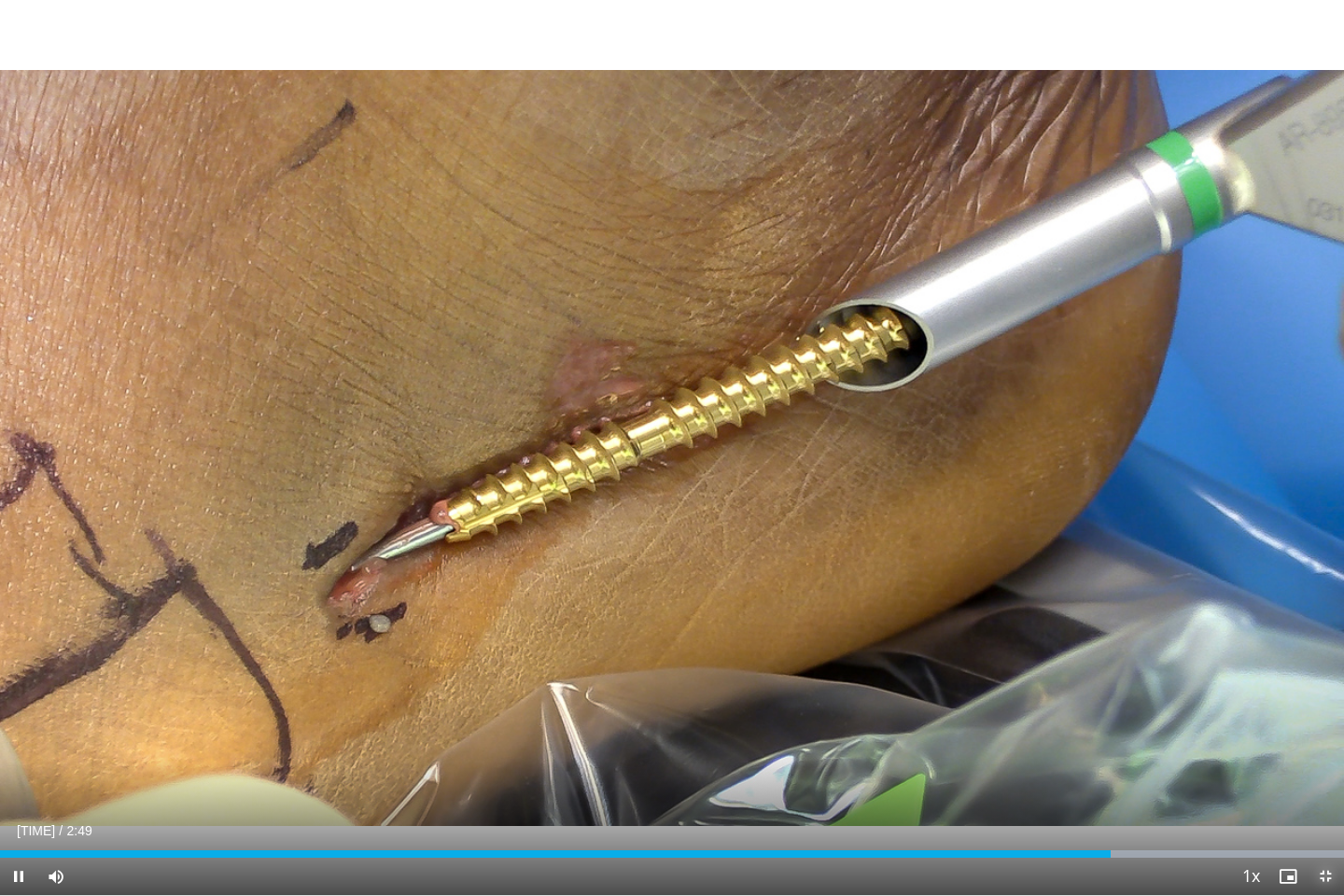 click at bounding box center (1325, 876) 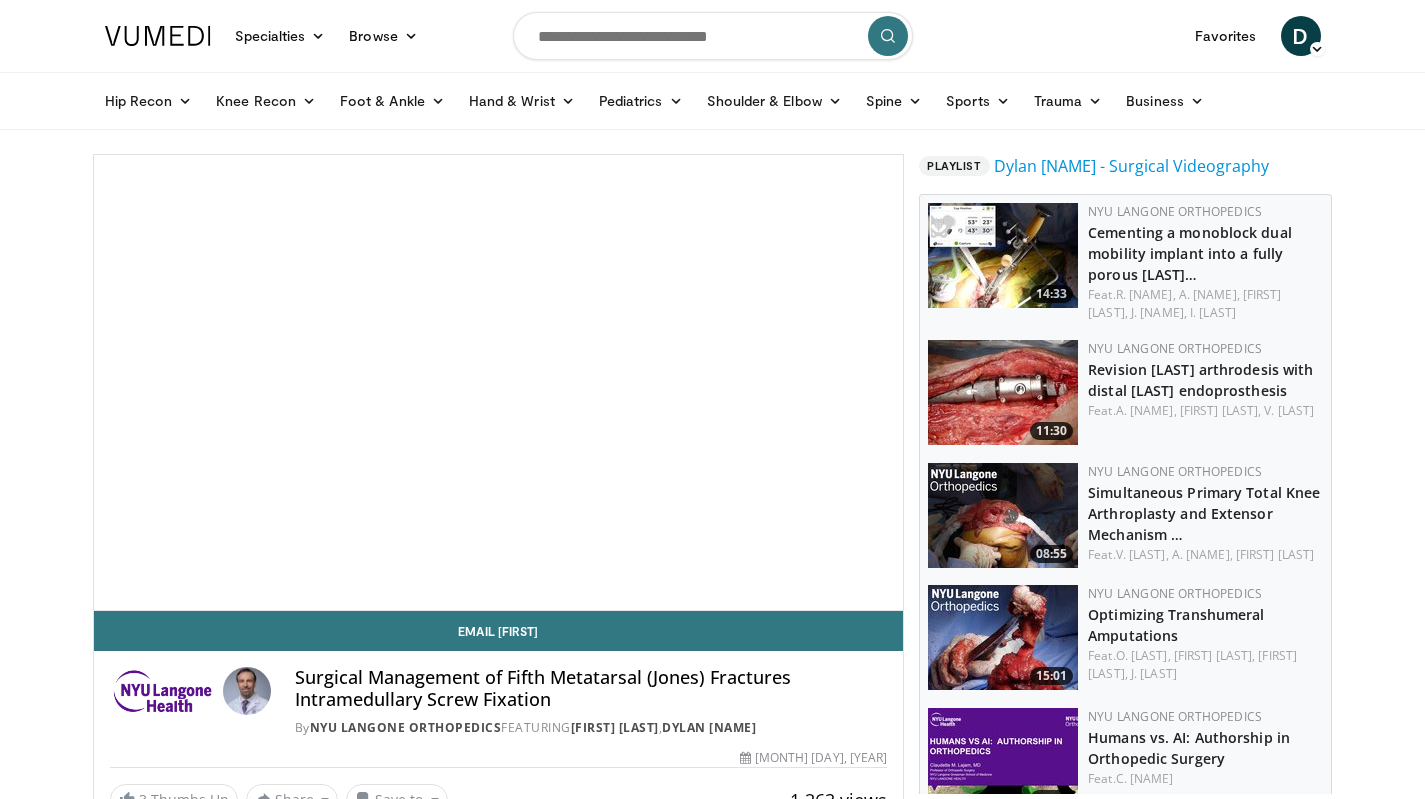 scroll, scrollTop: 0, scrollLeft: 0, axis: both 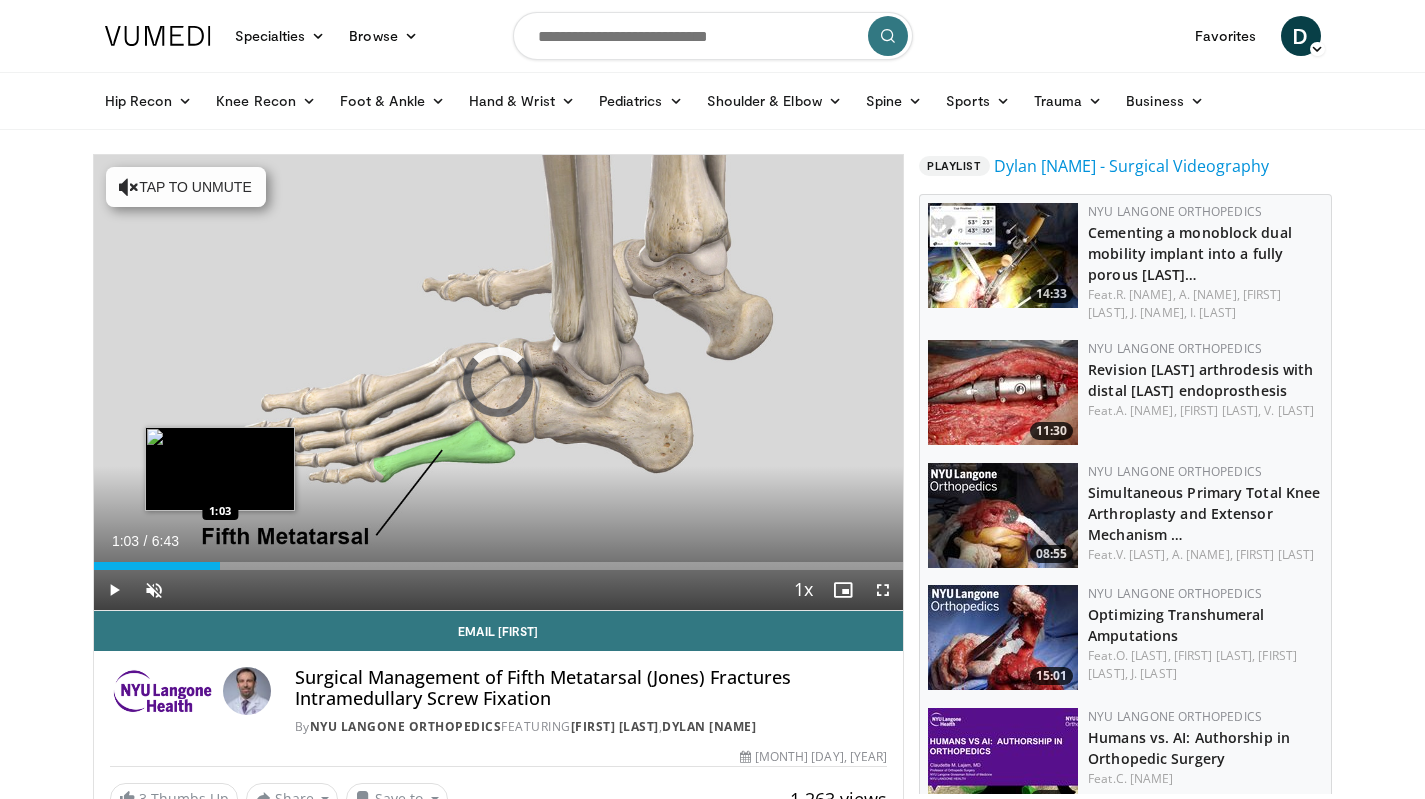 click on "Loaded :  0.00% 1:03 1:03" at bounding box center (499, 560) 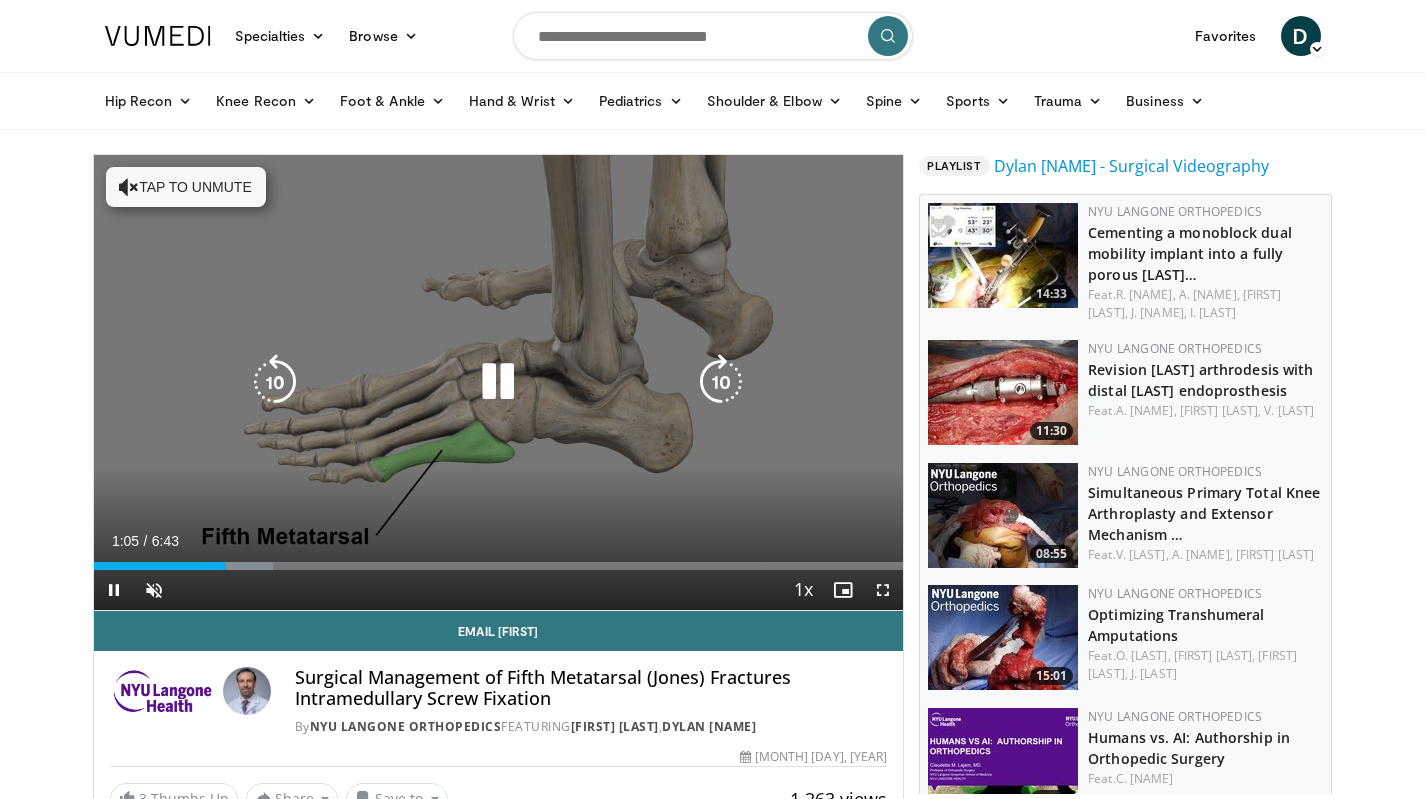 click on "Tap to unmute" at bounding box center [186, 187] 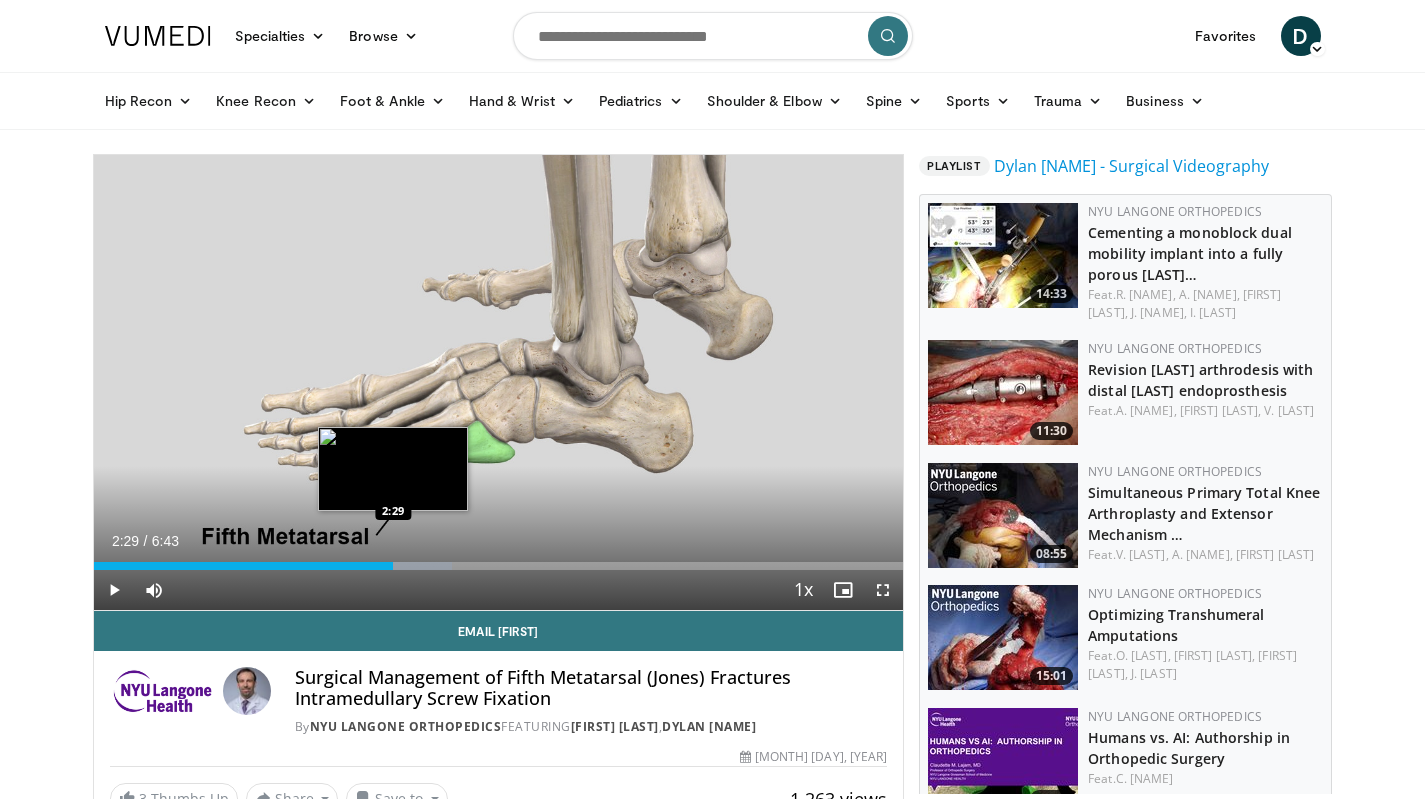 click on "Loaded :  44.25% 2:29 2:29" at bounding box center [499, 566] 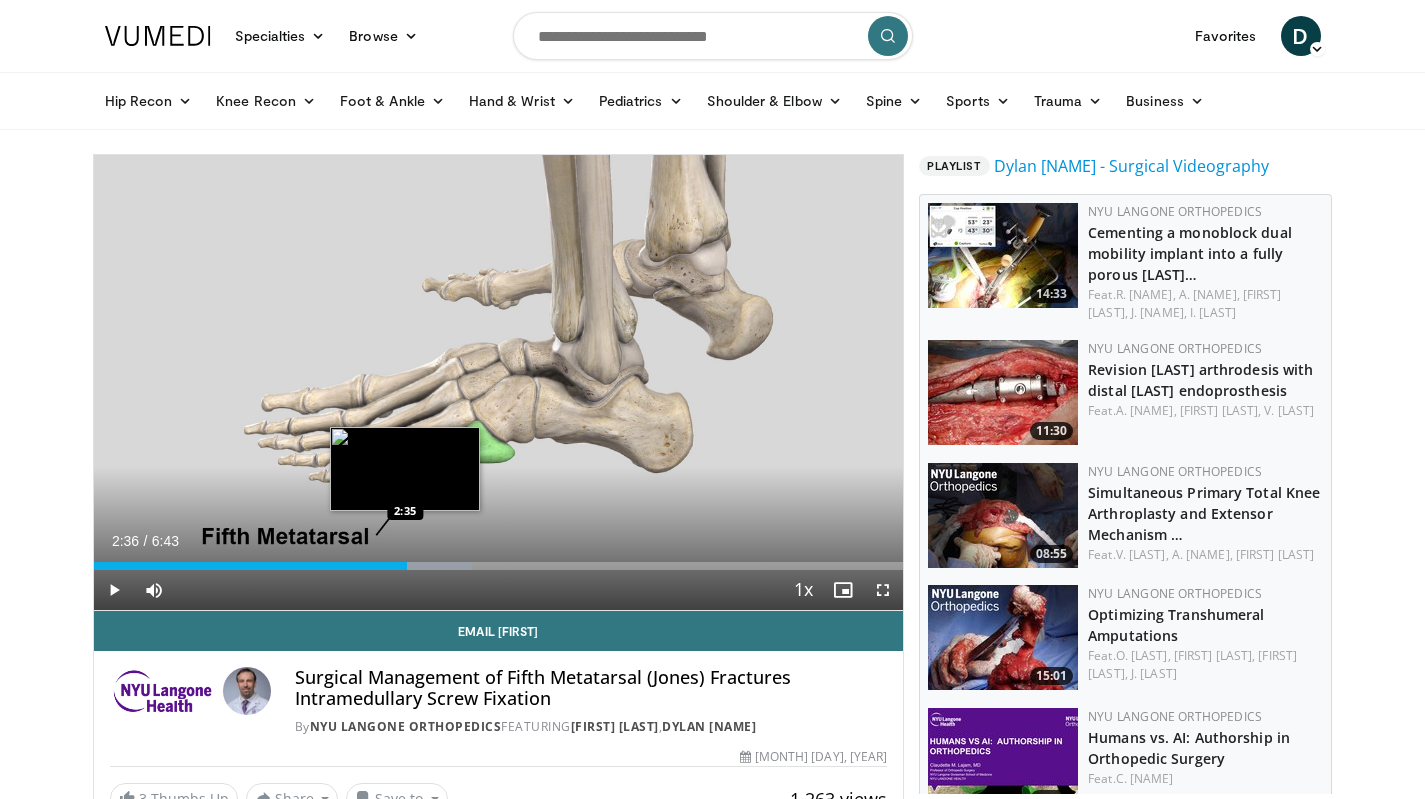 click at bounding box center [403, 566] 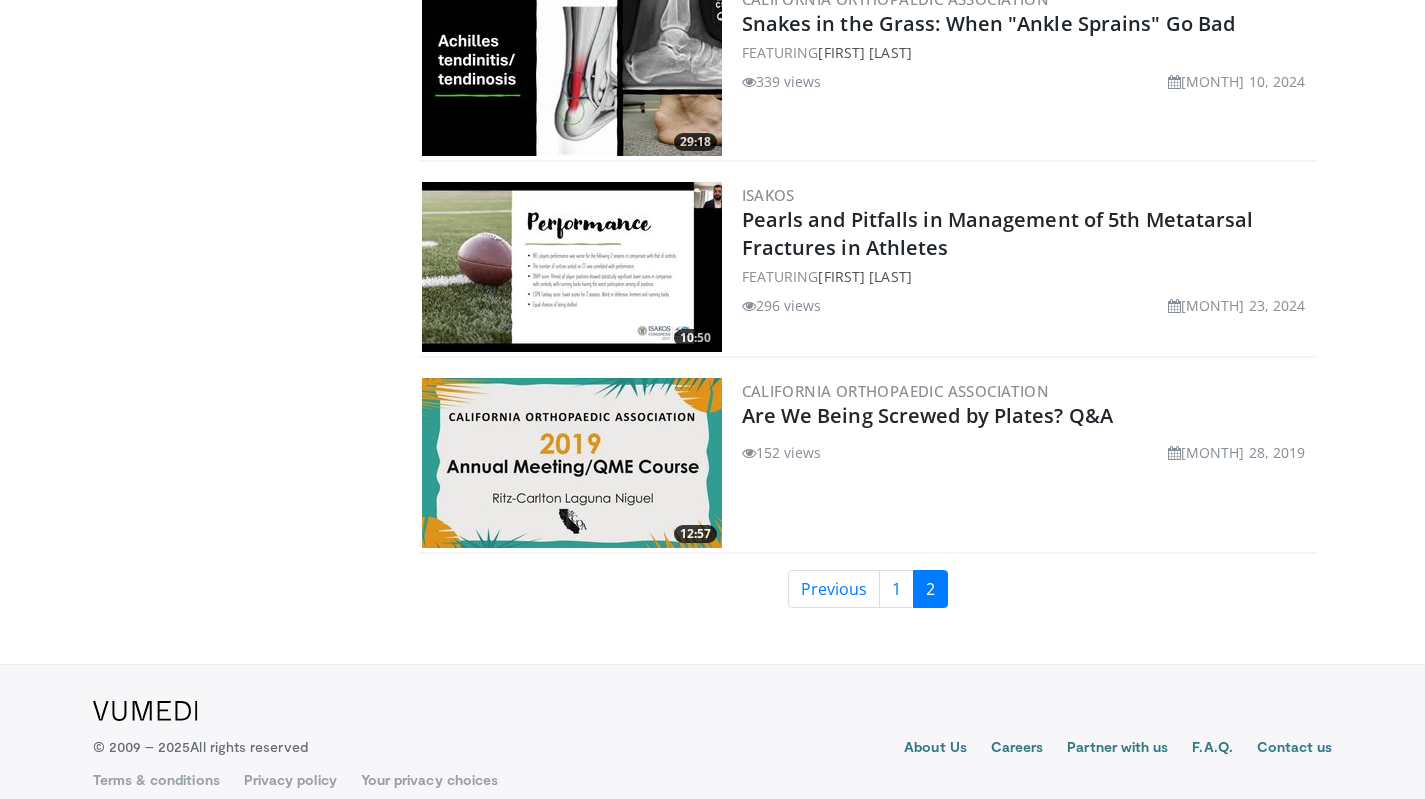 scroll, scrollTop: 2419, scrollLeft: 0, axis: vertical 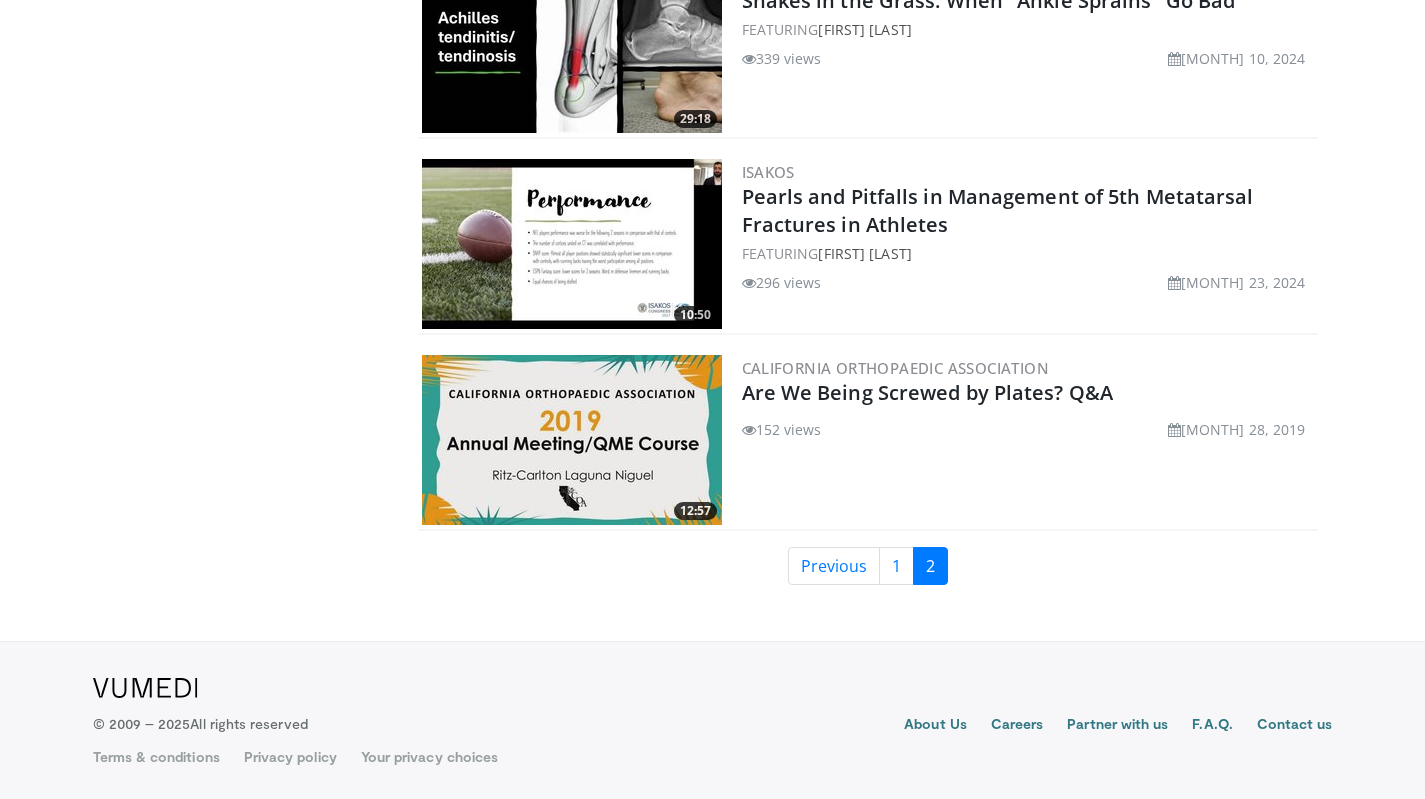 click on "2" at bounding box center (930, 566) 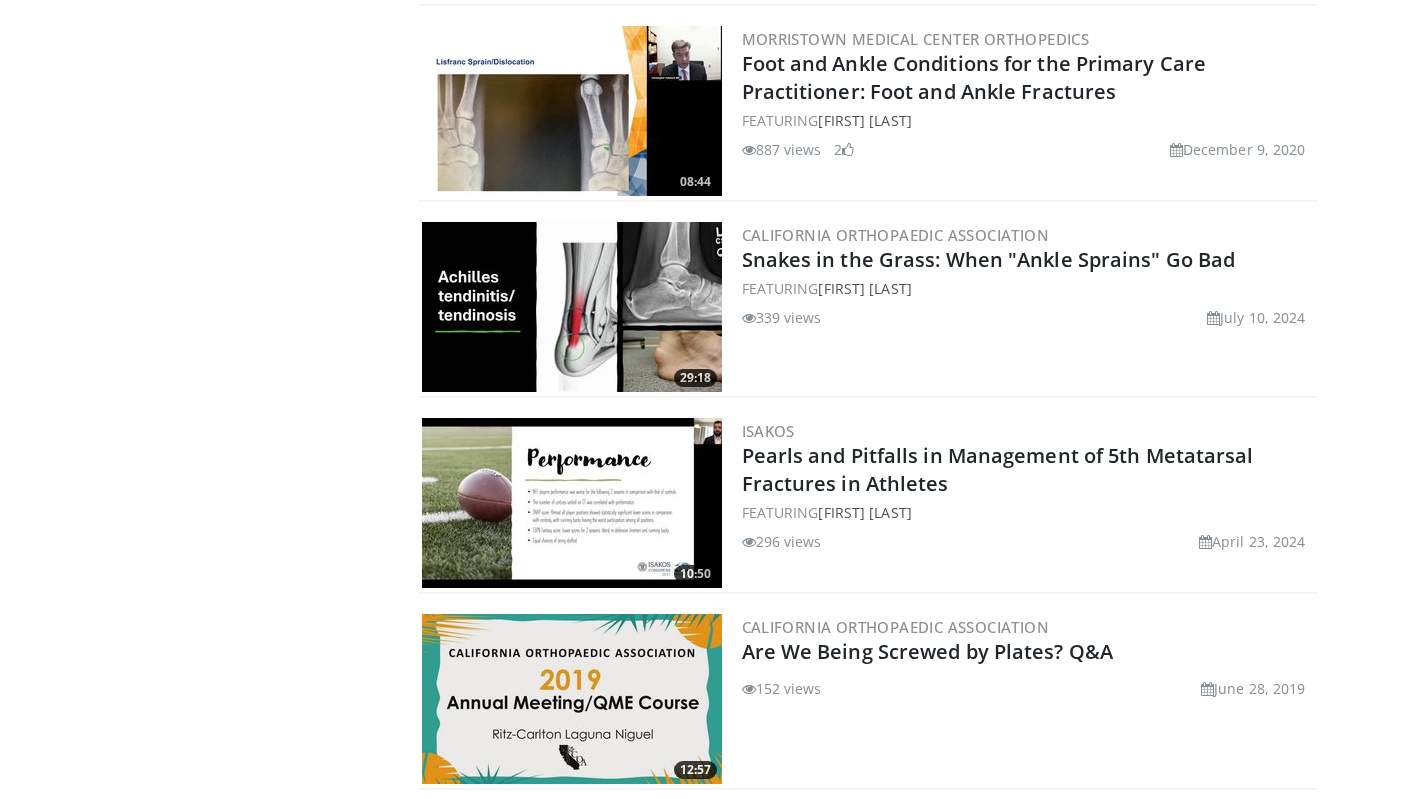 scroll, scrollTop: 2419, scrollLeft: 0, axis: vertical 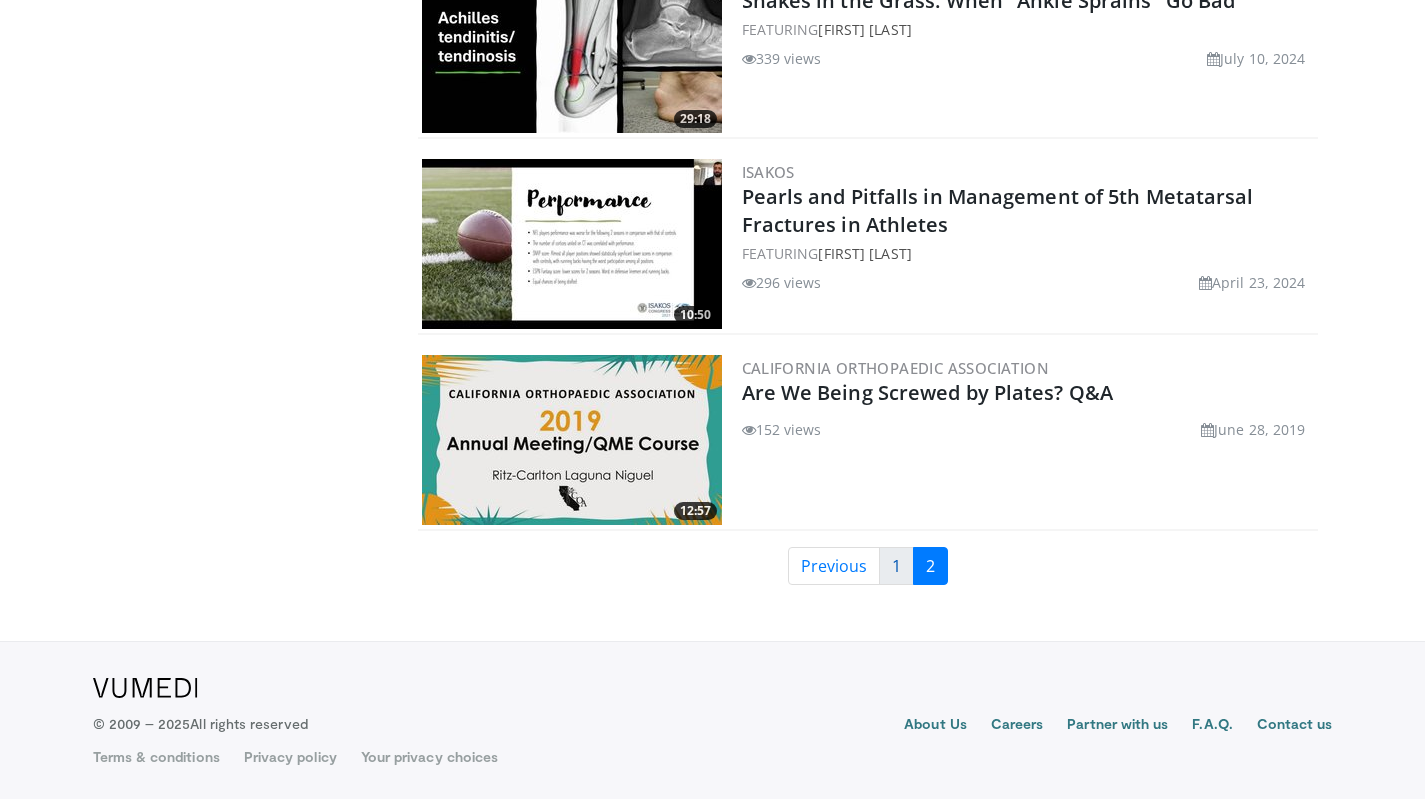 click on "1" at bounding box center [896, 566] 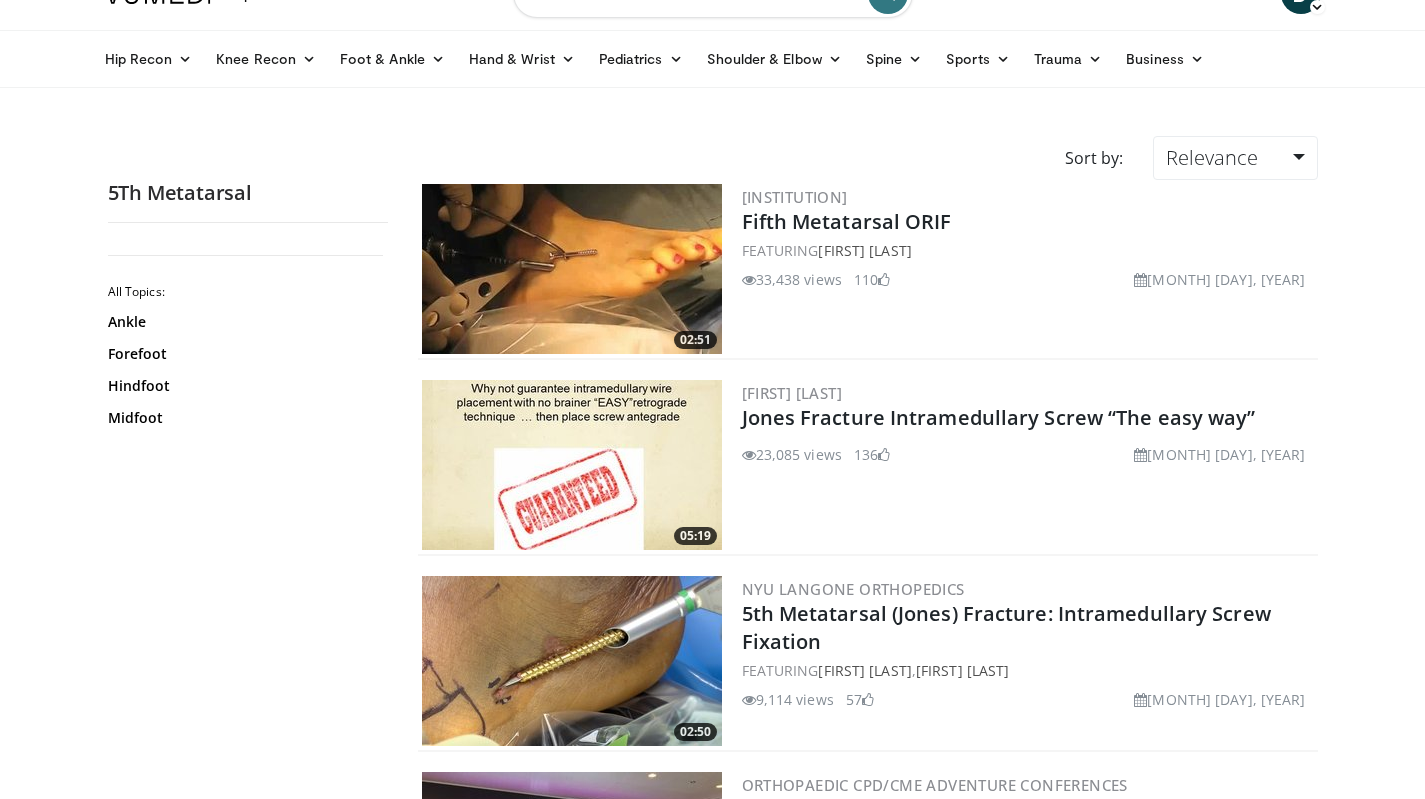 scroll, scrollTop: 43, scrollLeft: 0, axis: vertical 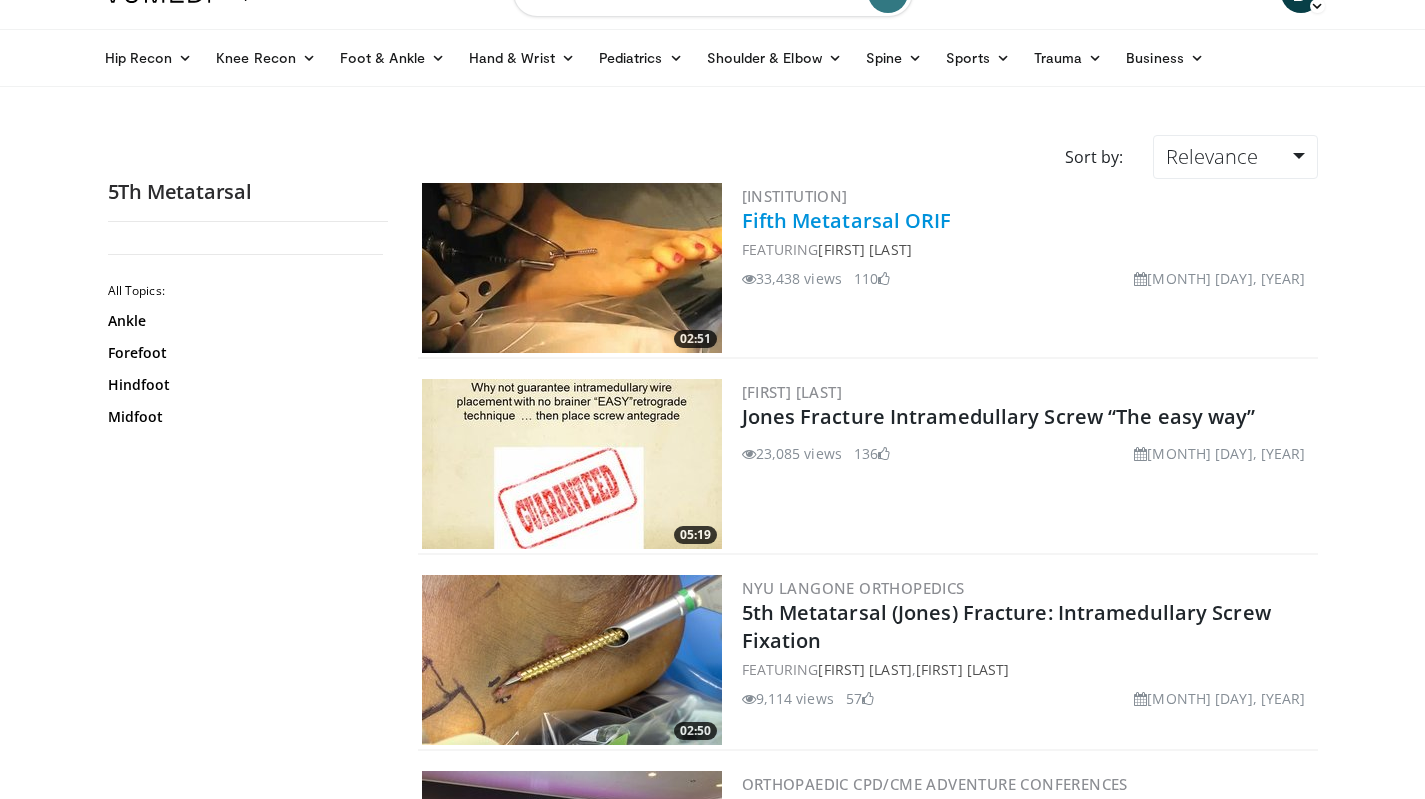 click on "Fifth Metatarsal ORIF" at bounding box center (847, 220) 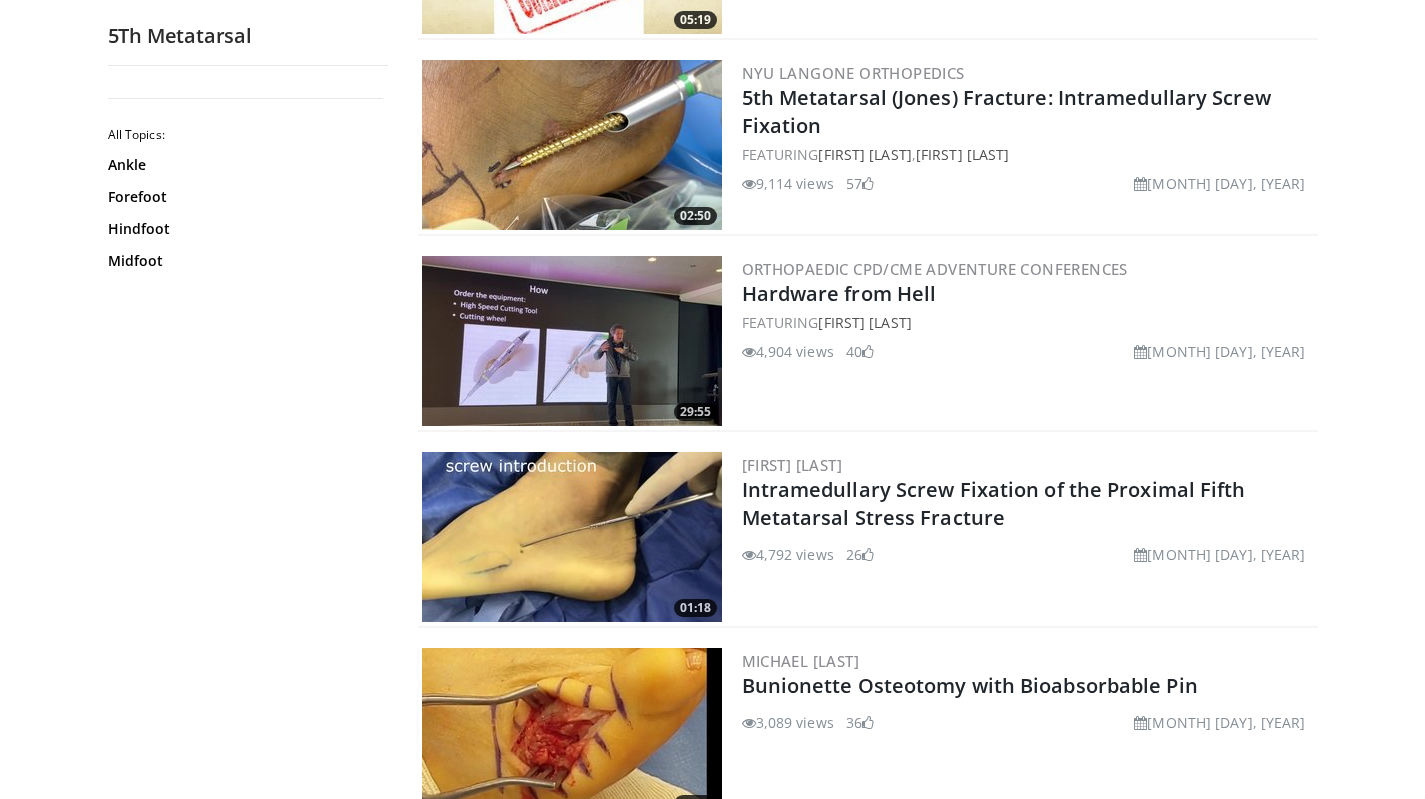 scroll, scrollTop: 0, scrollLeft: 0, axis: both 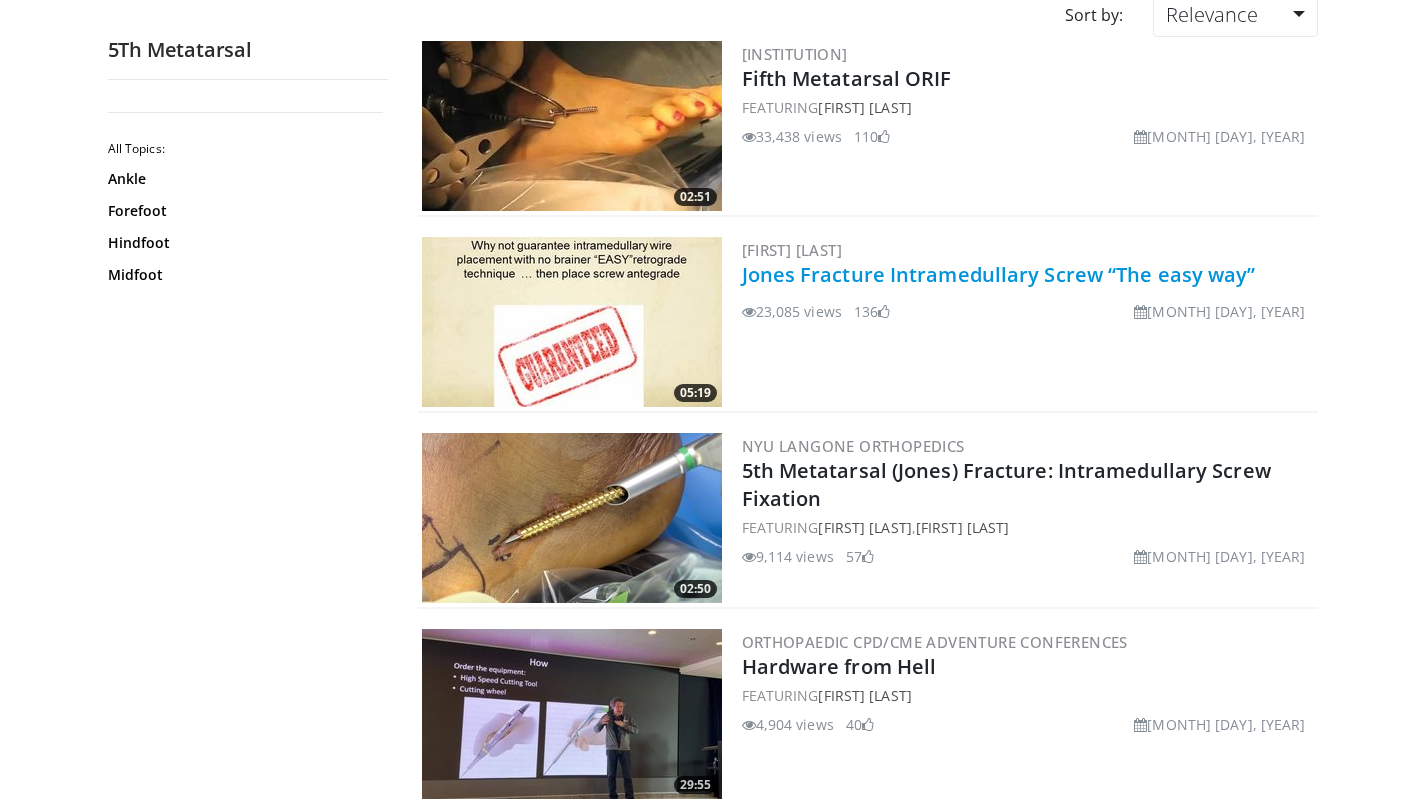 click on "Jones Fracture Intramedullary Screw “The easy way”" at bounding box center [999, 274] 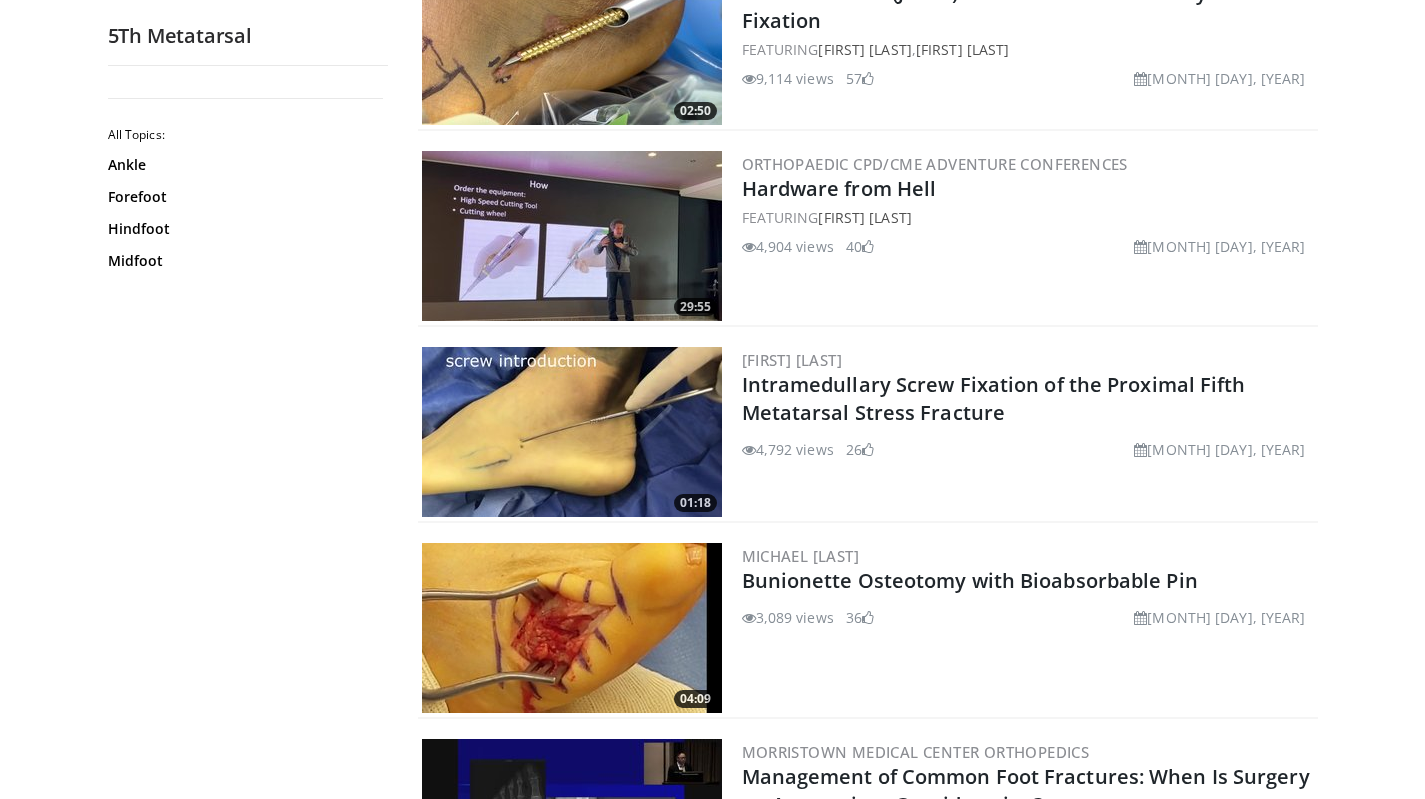 scroll, scrollTop: 664, scrollLeft: 0, axis: vertical 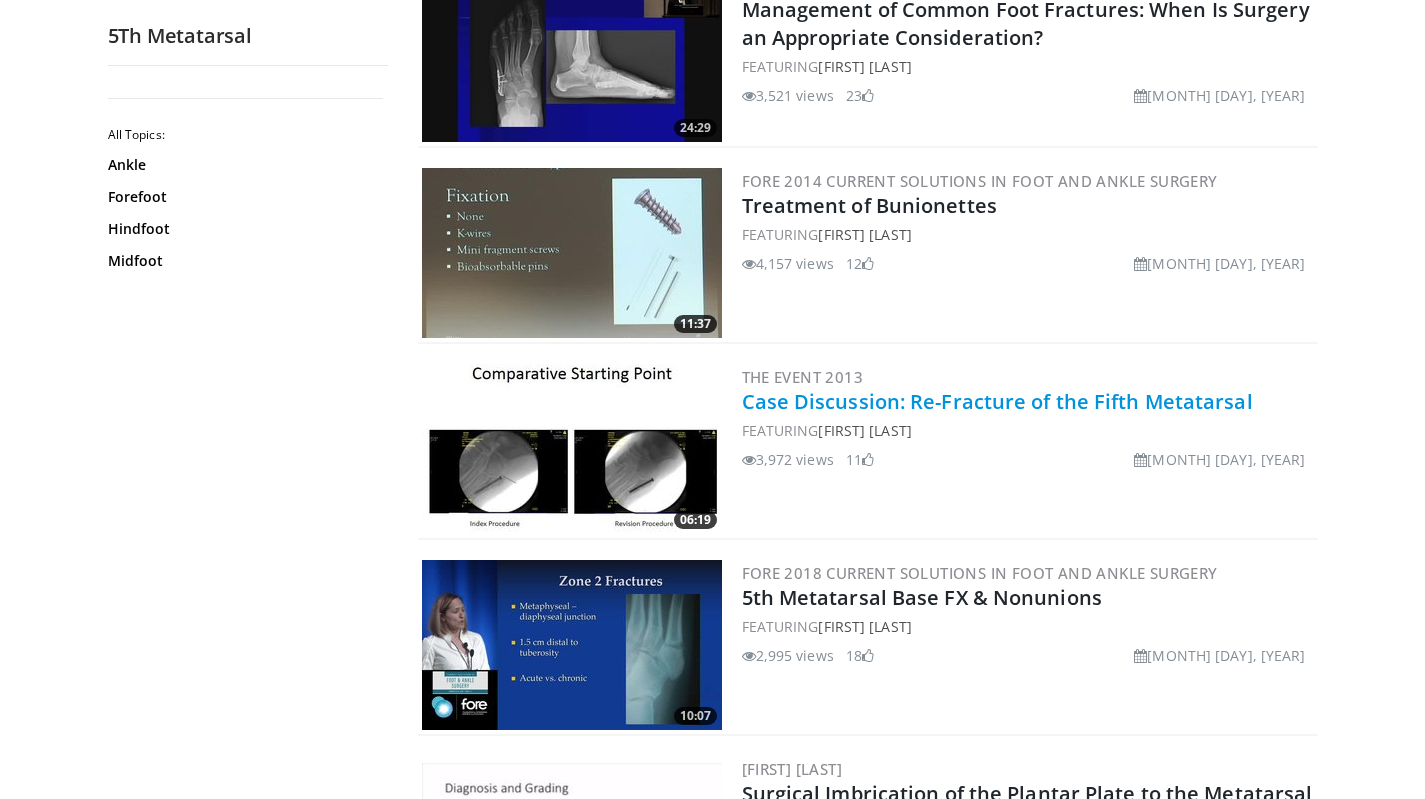 click on "Case Discussion: Re-Fracture of the Fifth Metatarsal" at bounding box center [997, 401] 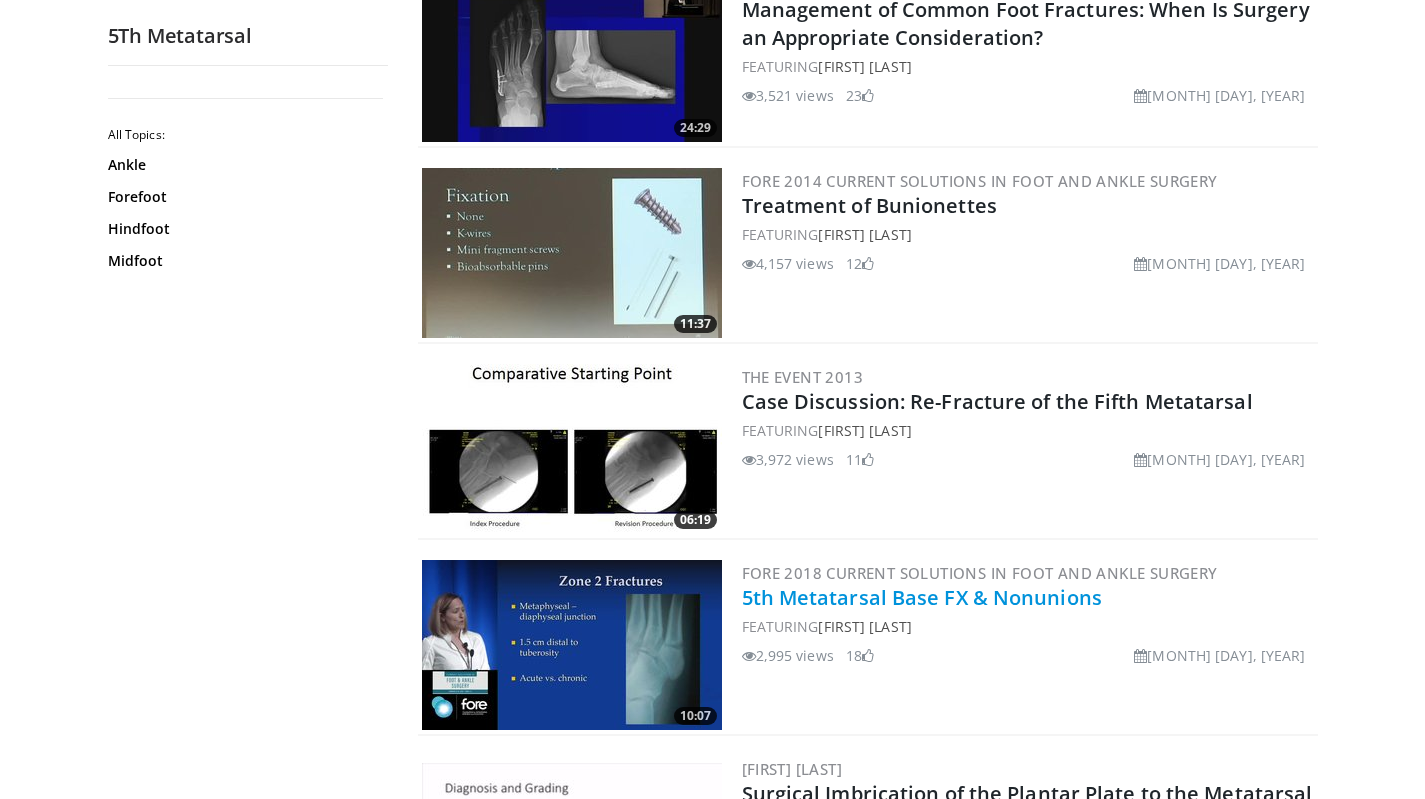click on "5th Metatarsal Base FX & Nonunions" at bounding box center [922, 597] 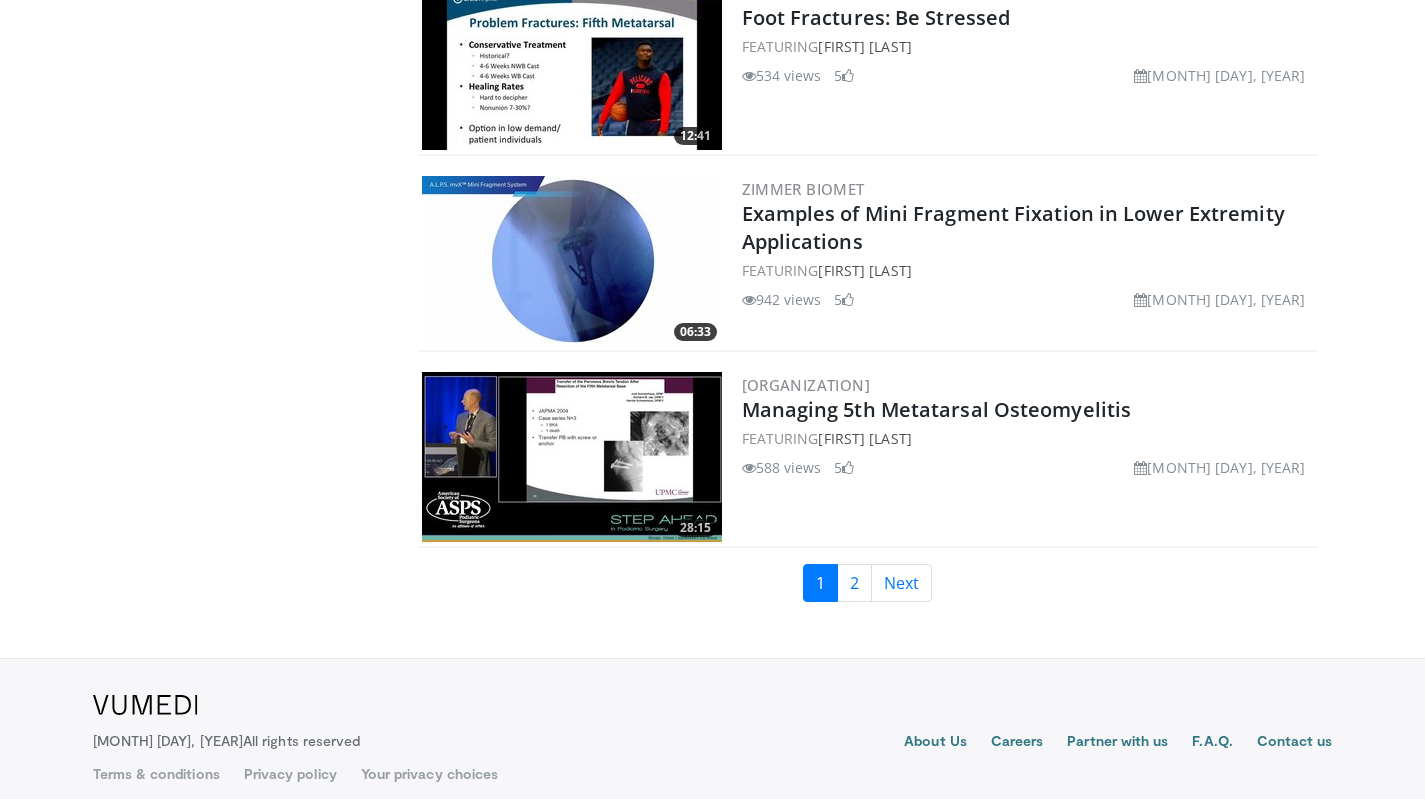 scroll, scrollTop: 4588, scrollLeft: 0, axis: vertical 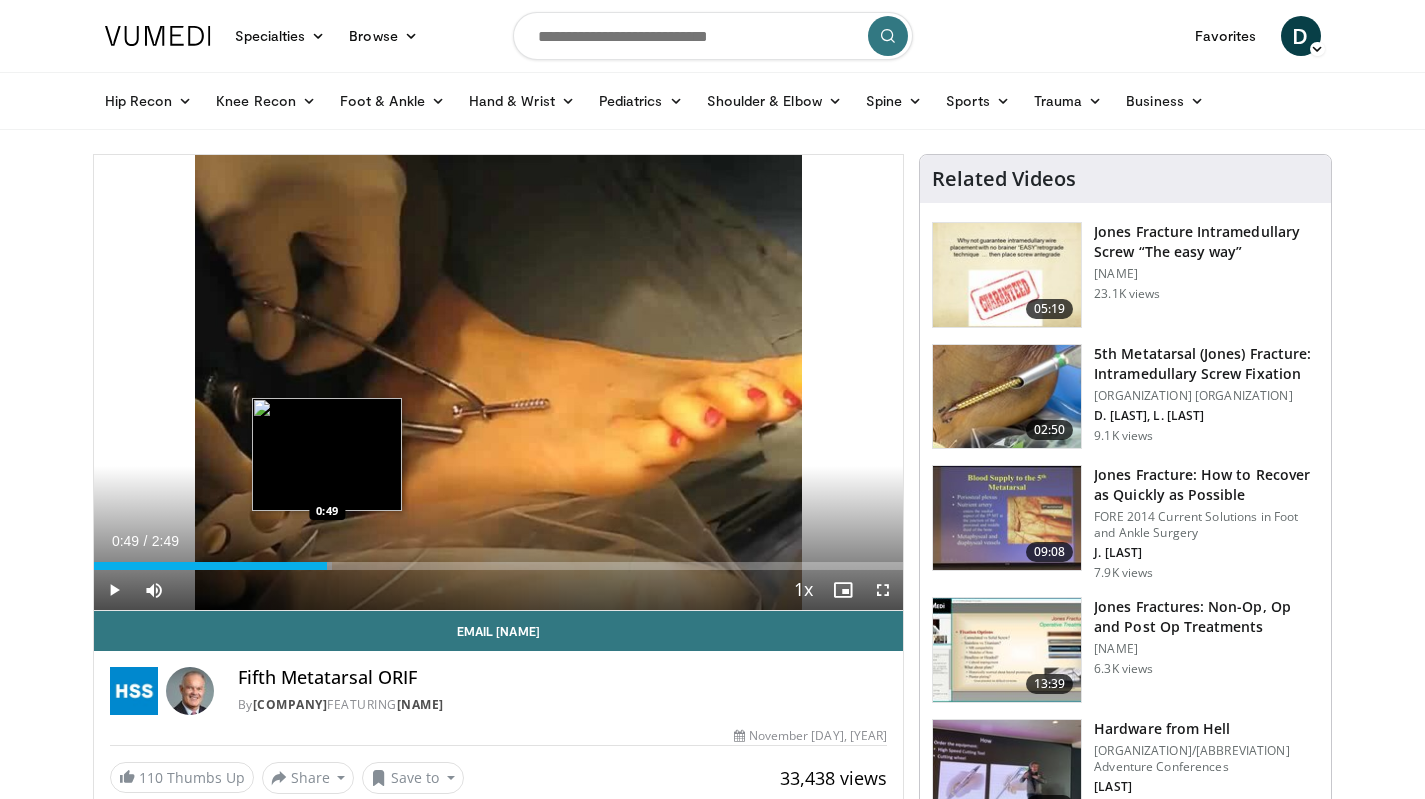 click at bounding box center [213, 566] 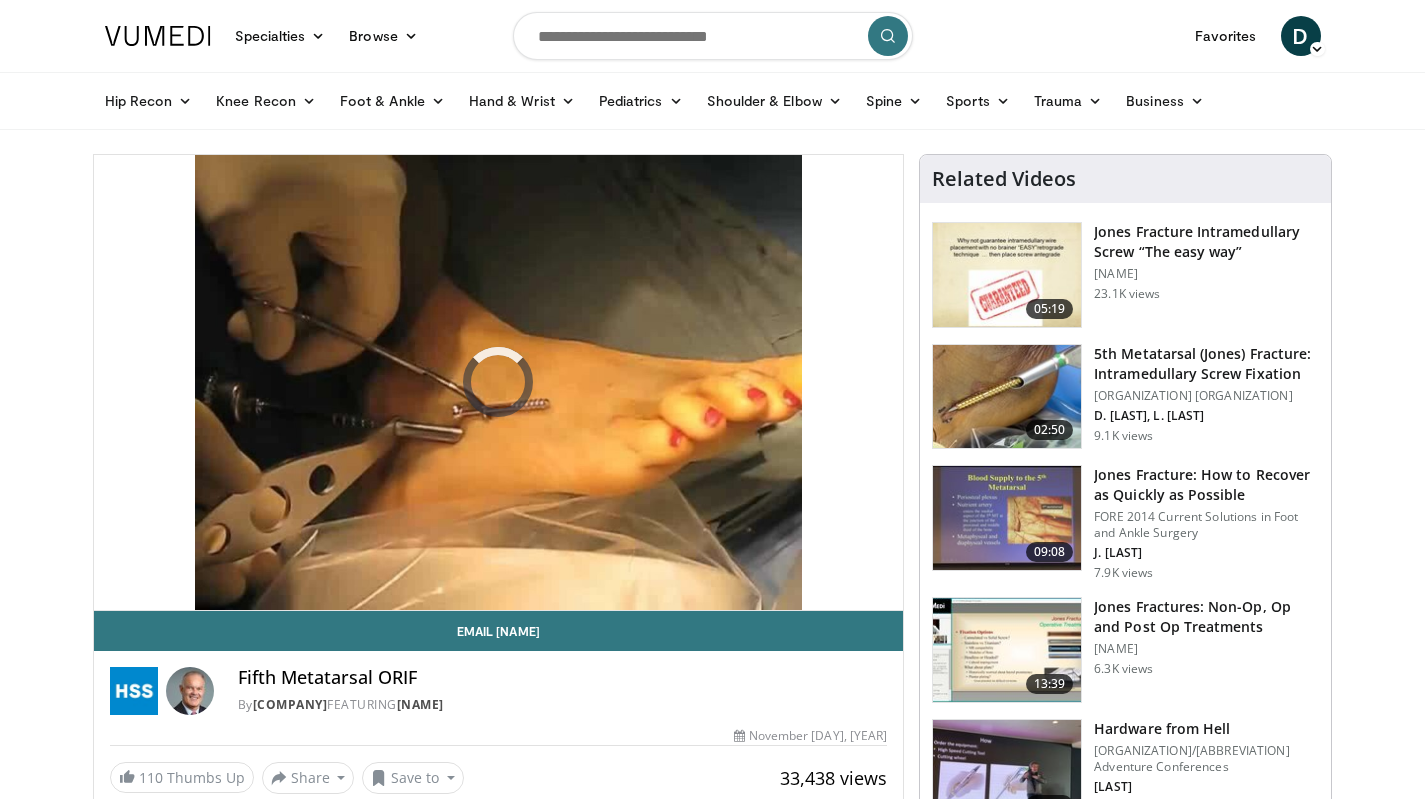 click on "**********" at bounding box center (499, 383) 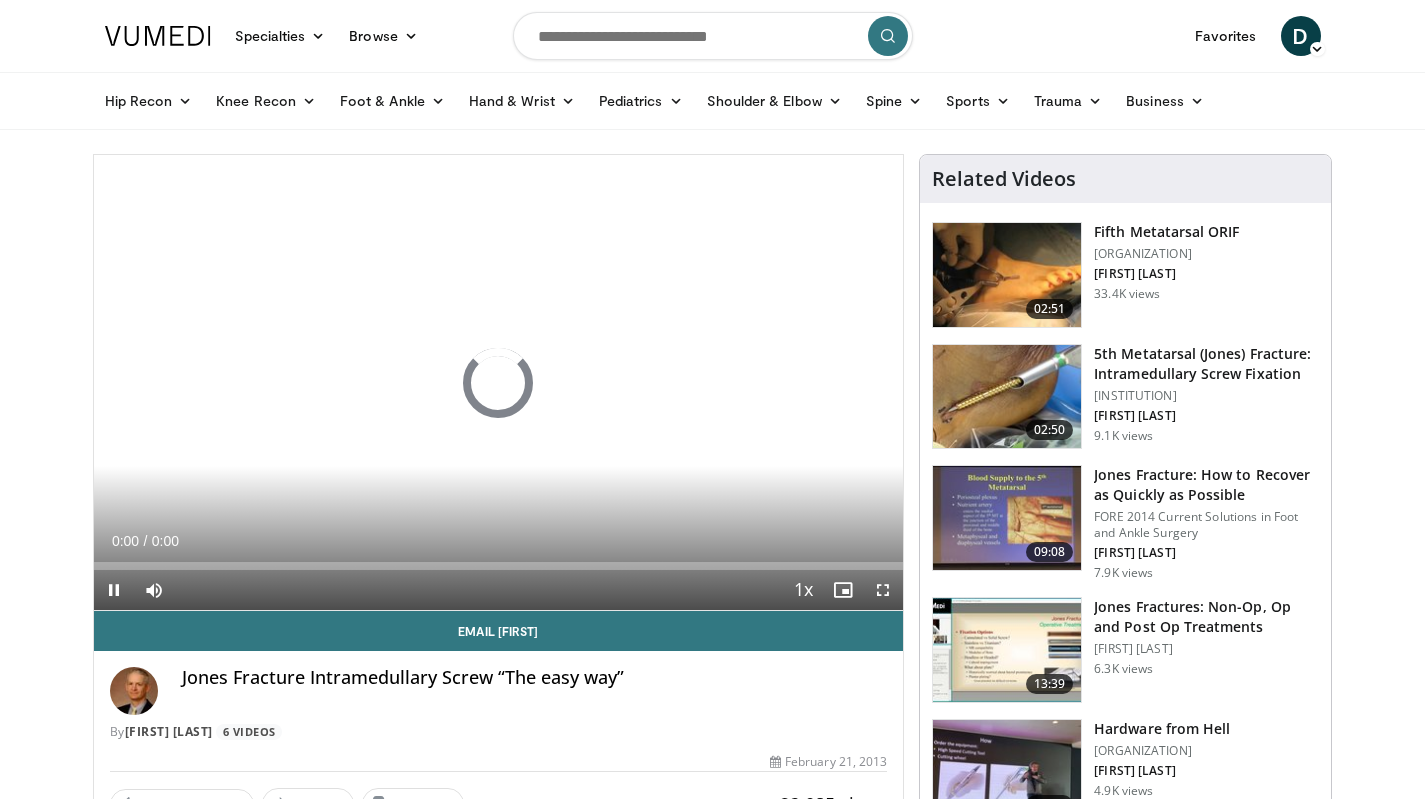 scroll, scrollTop: 0, scrollLeft: 0, axis: both 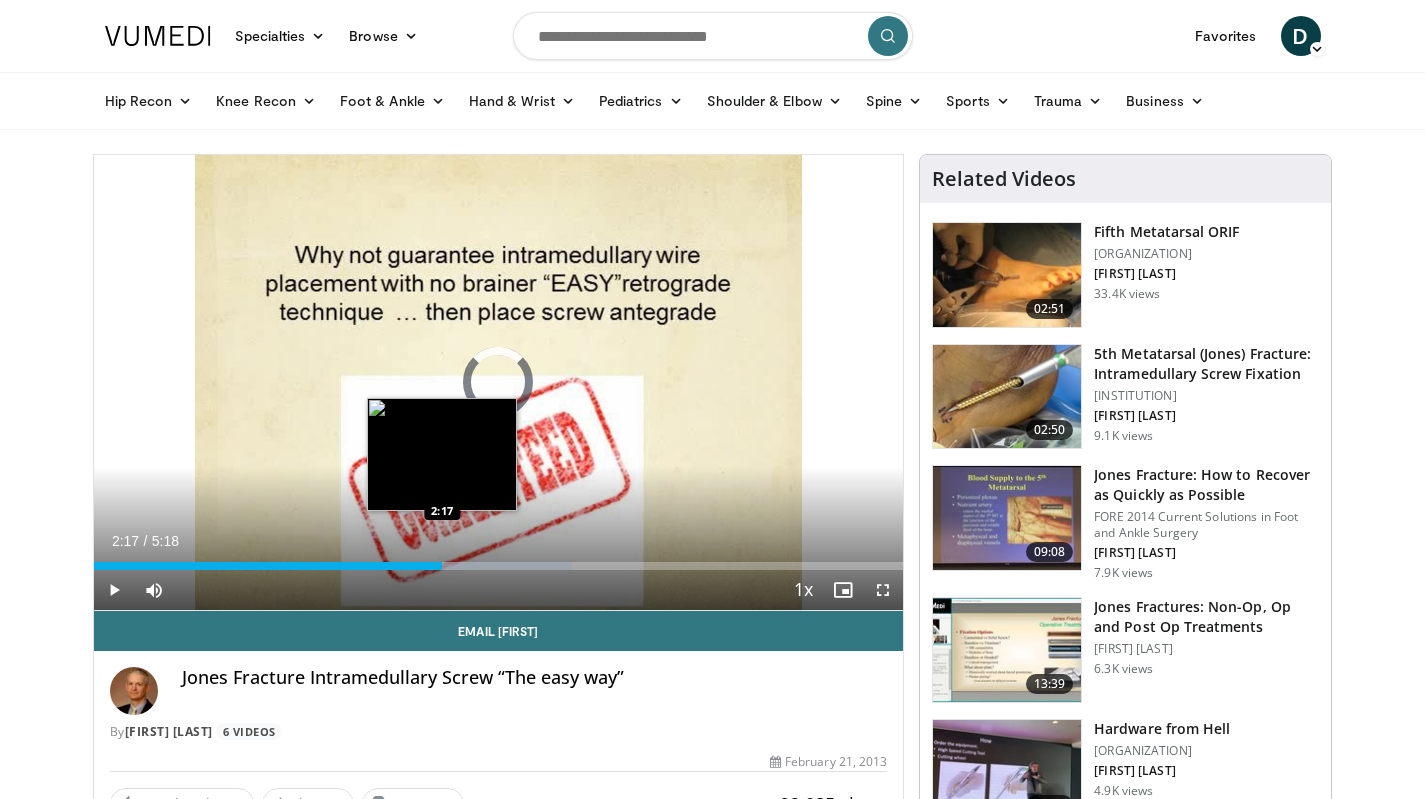click at bounding box center (447, 566) 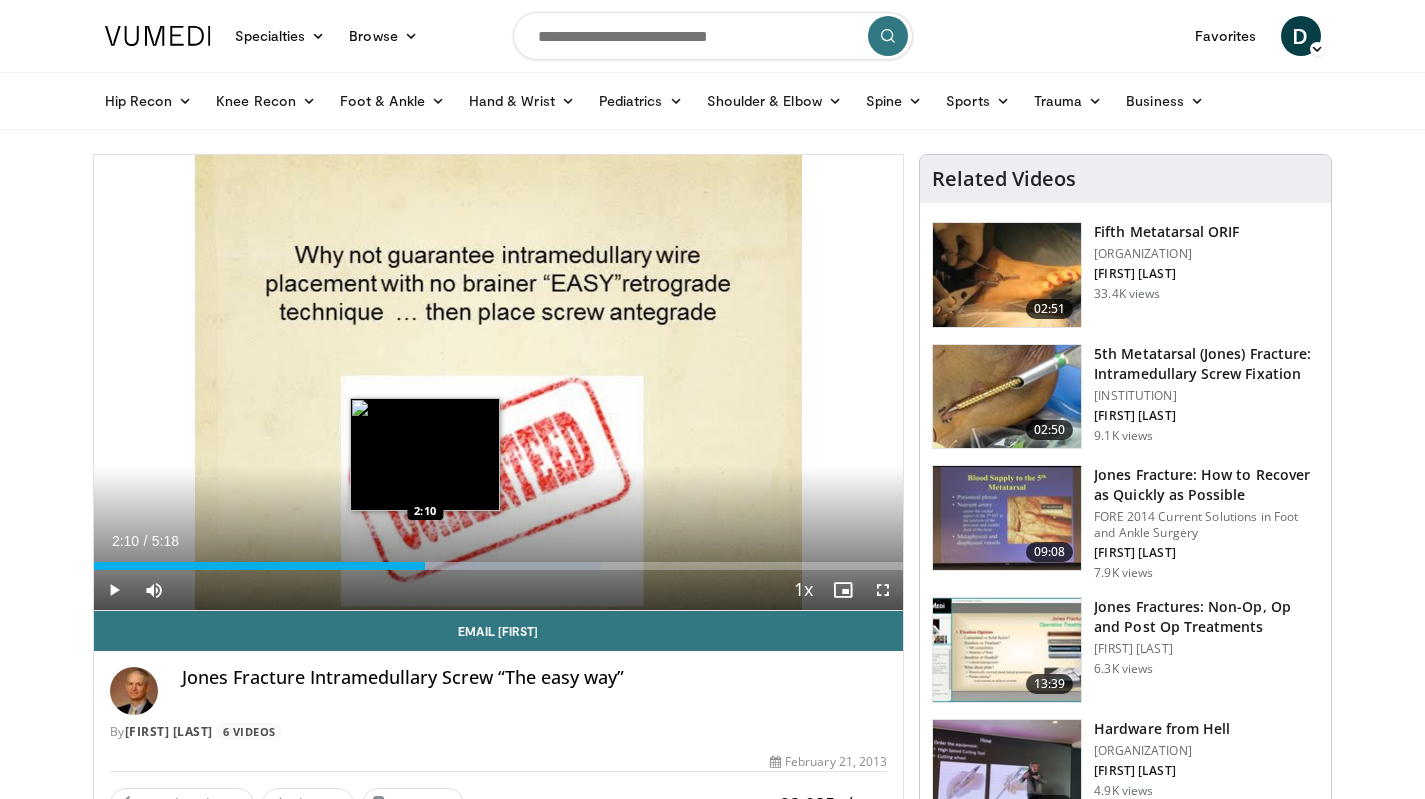 click on "2:10" at bounding box center [260, 566] 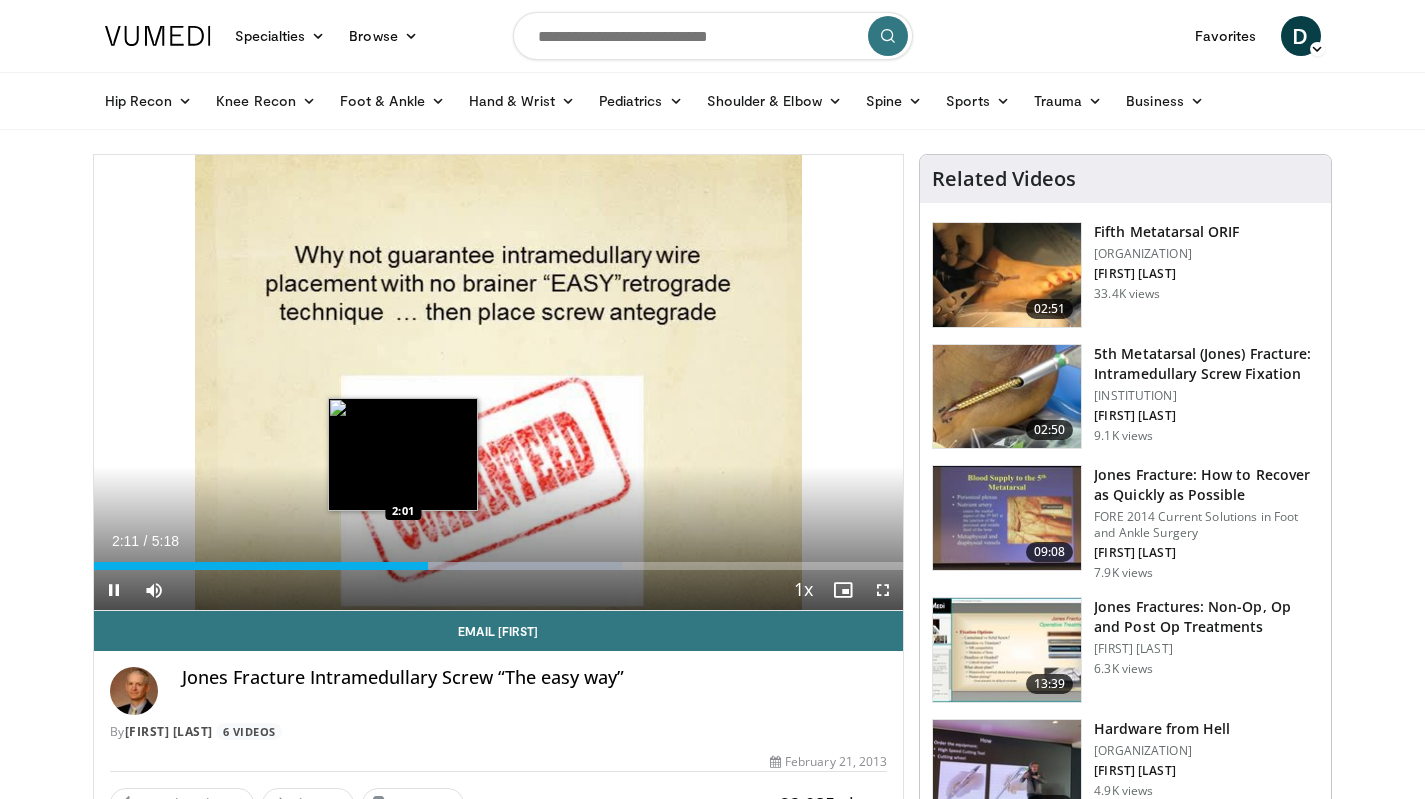 click on "2:11" at bounding box center (261, 566) 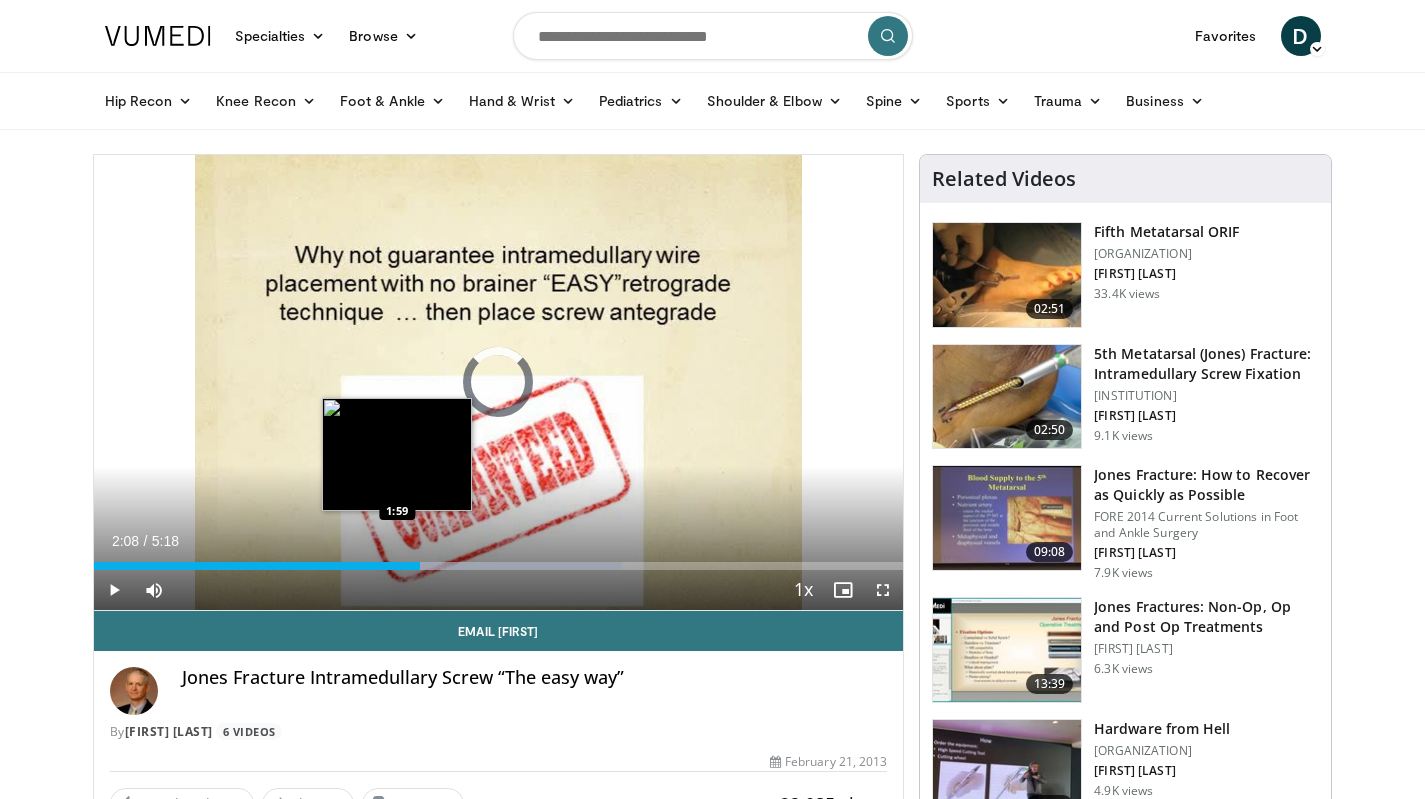 click on "Loaded :  65.30% 2:08 1:59" at bounding box center (499, 566) 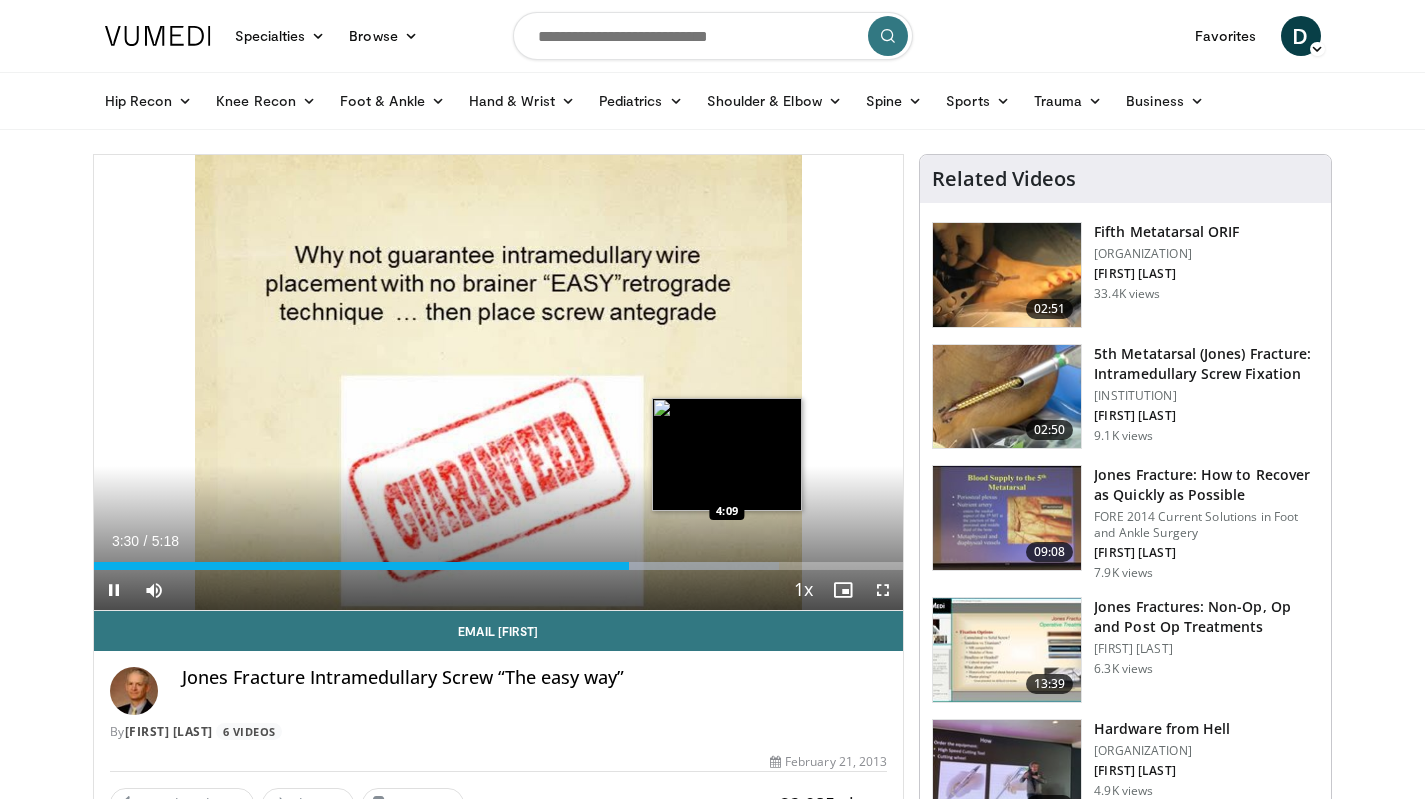 click on "**********" at bounding box center [499, 383] 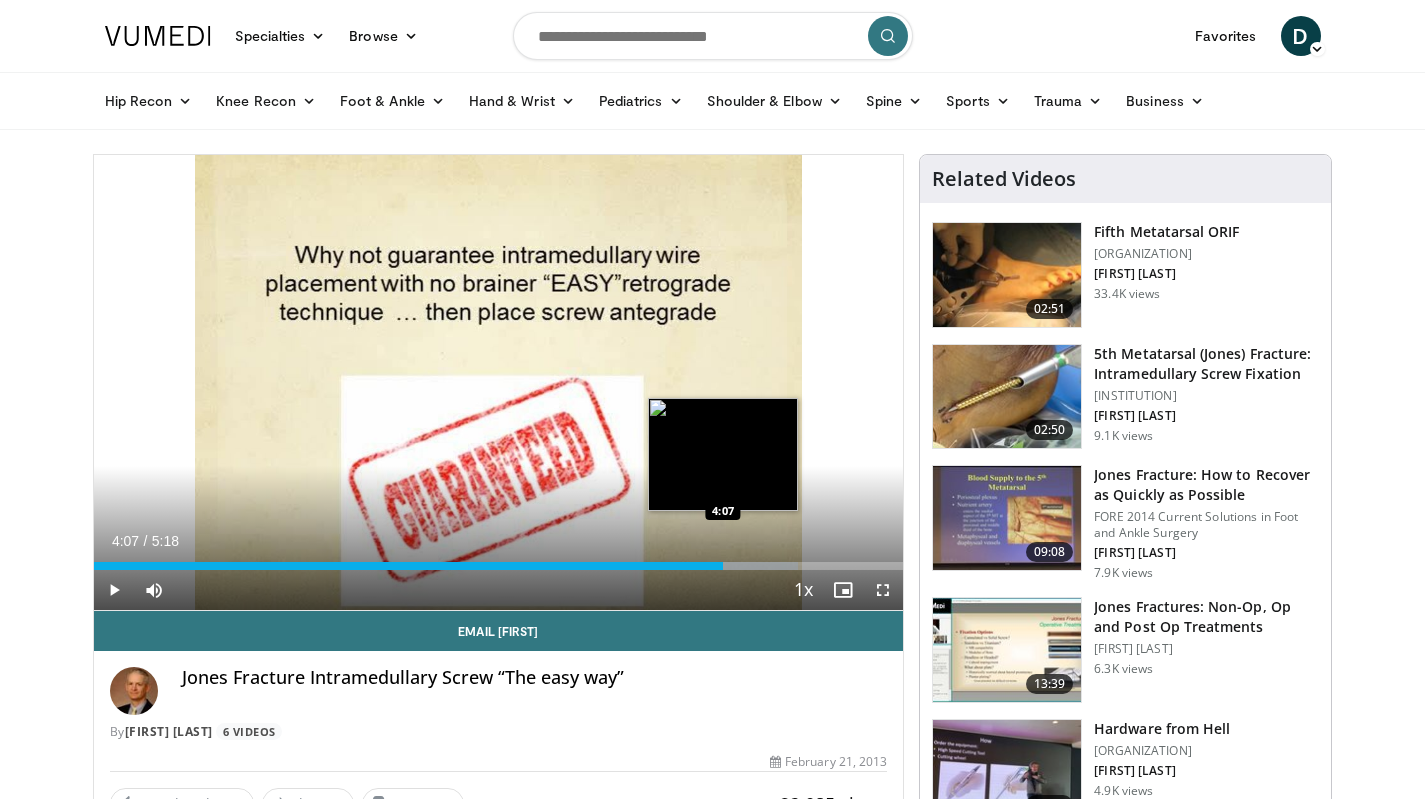 click at bounding box center (674, 566) 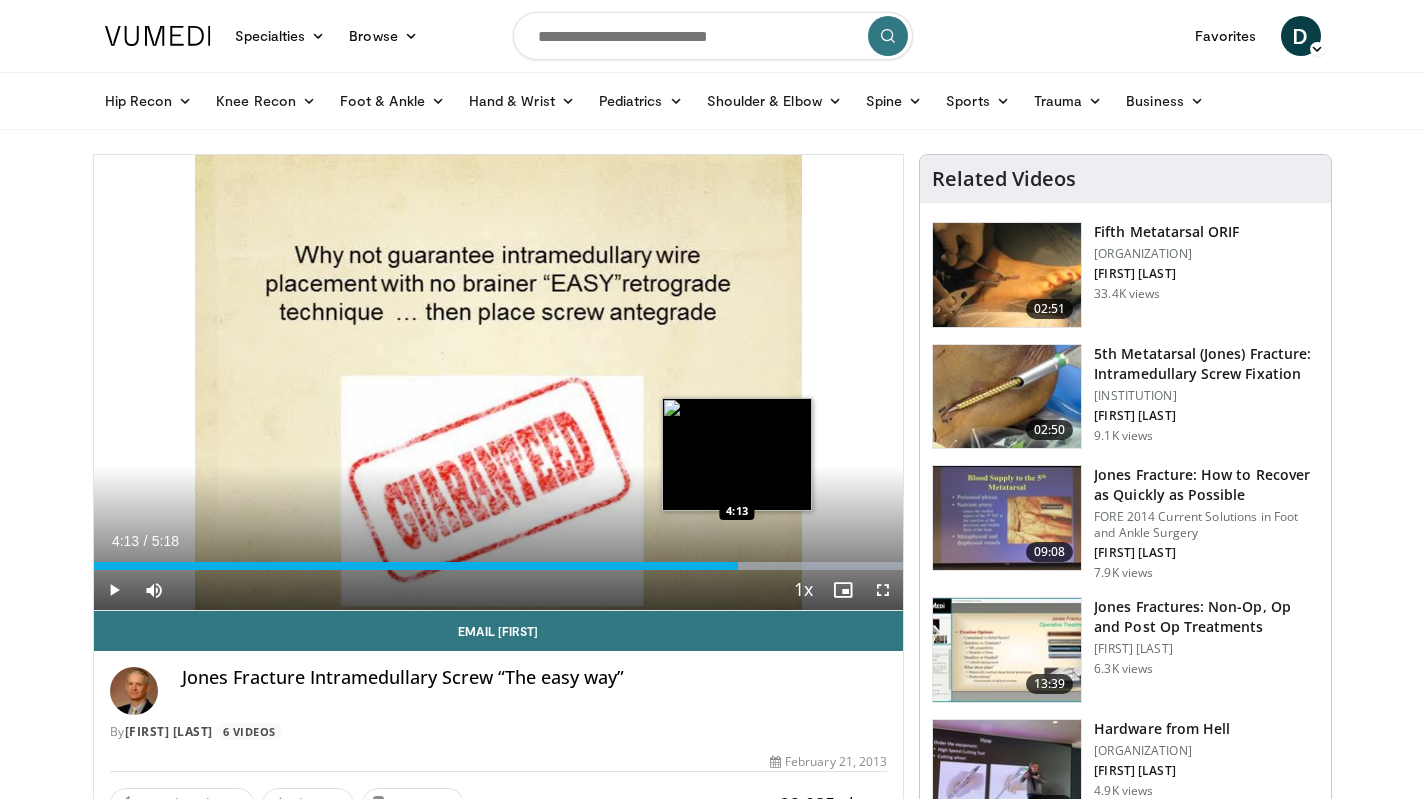 click on "Loaded :  100.00% 4:13 4:13" at bounding box center [499, 566] 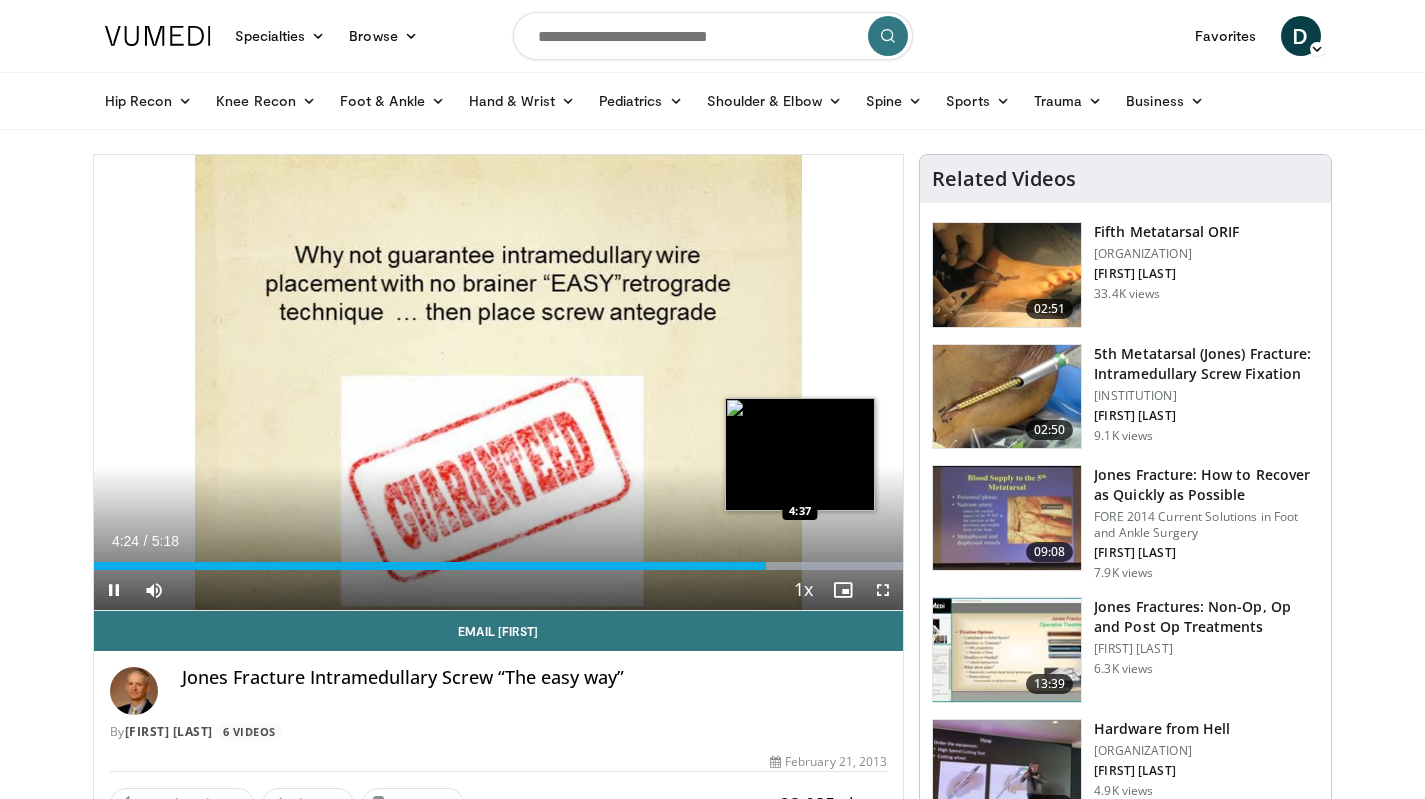 click on "Loaded :  100.00% 4:24 4:37" at bounding box center (499, 560) 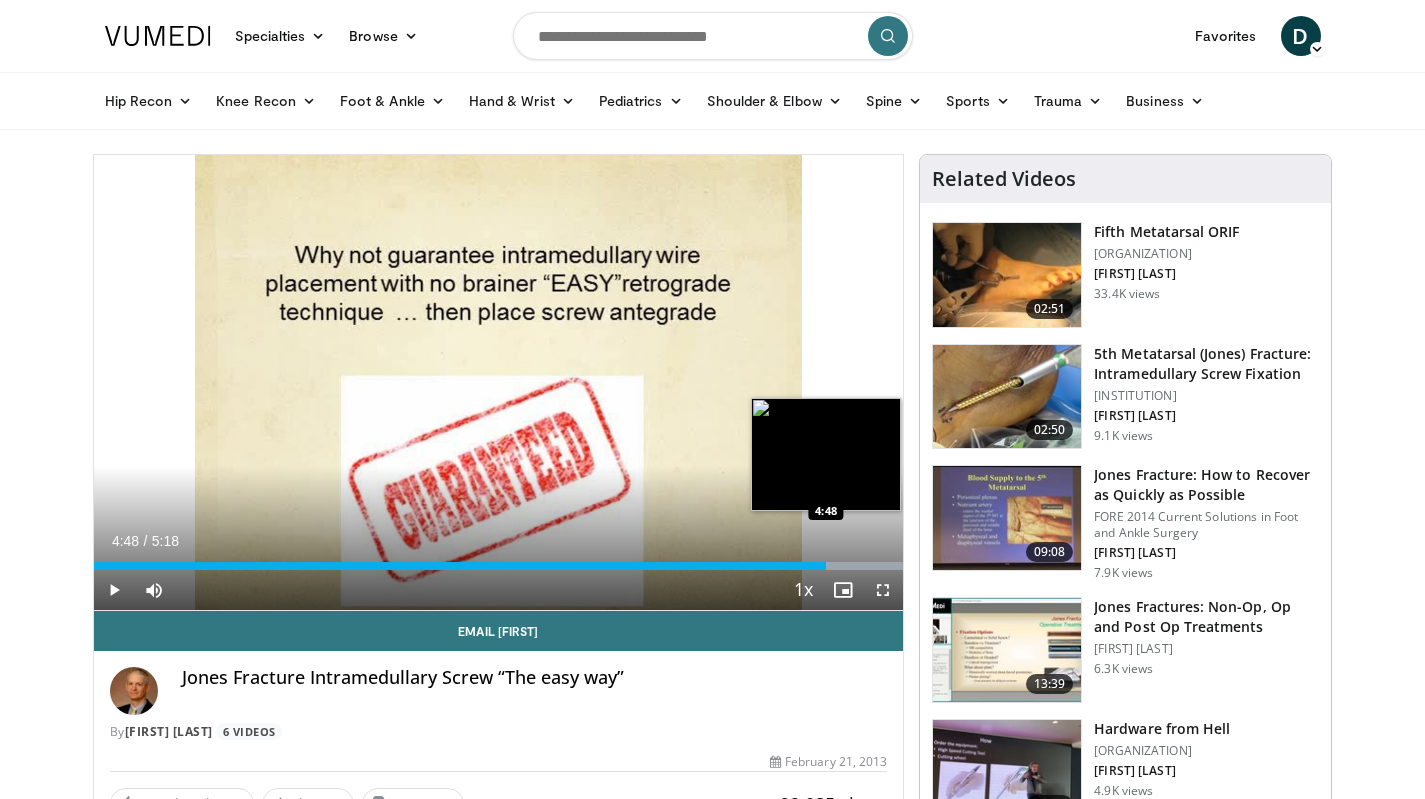 click at bounding box center [788, 566] 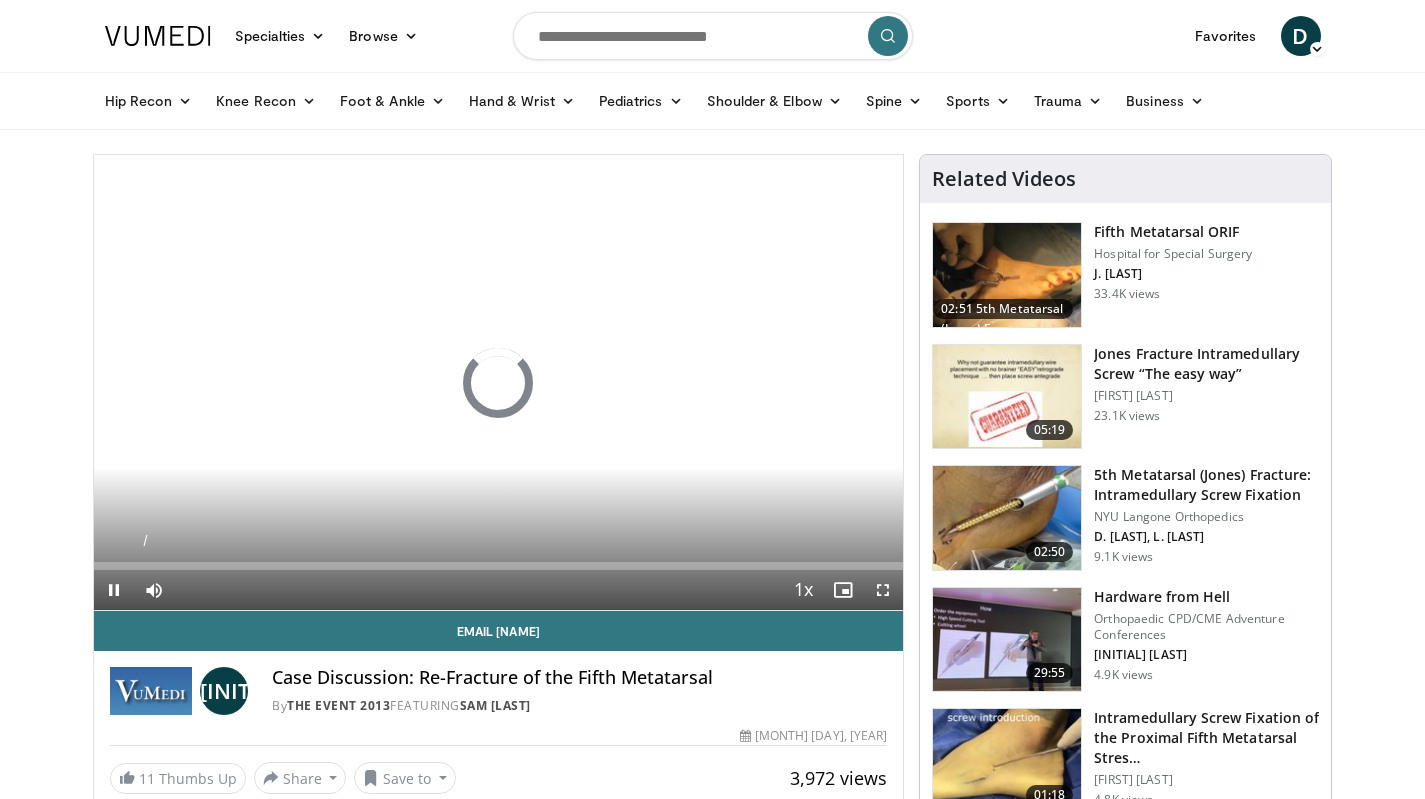 scroll, scrollTop: 0, scrollLeft: 0, axis: both 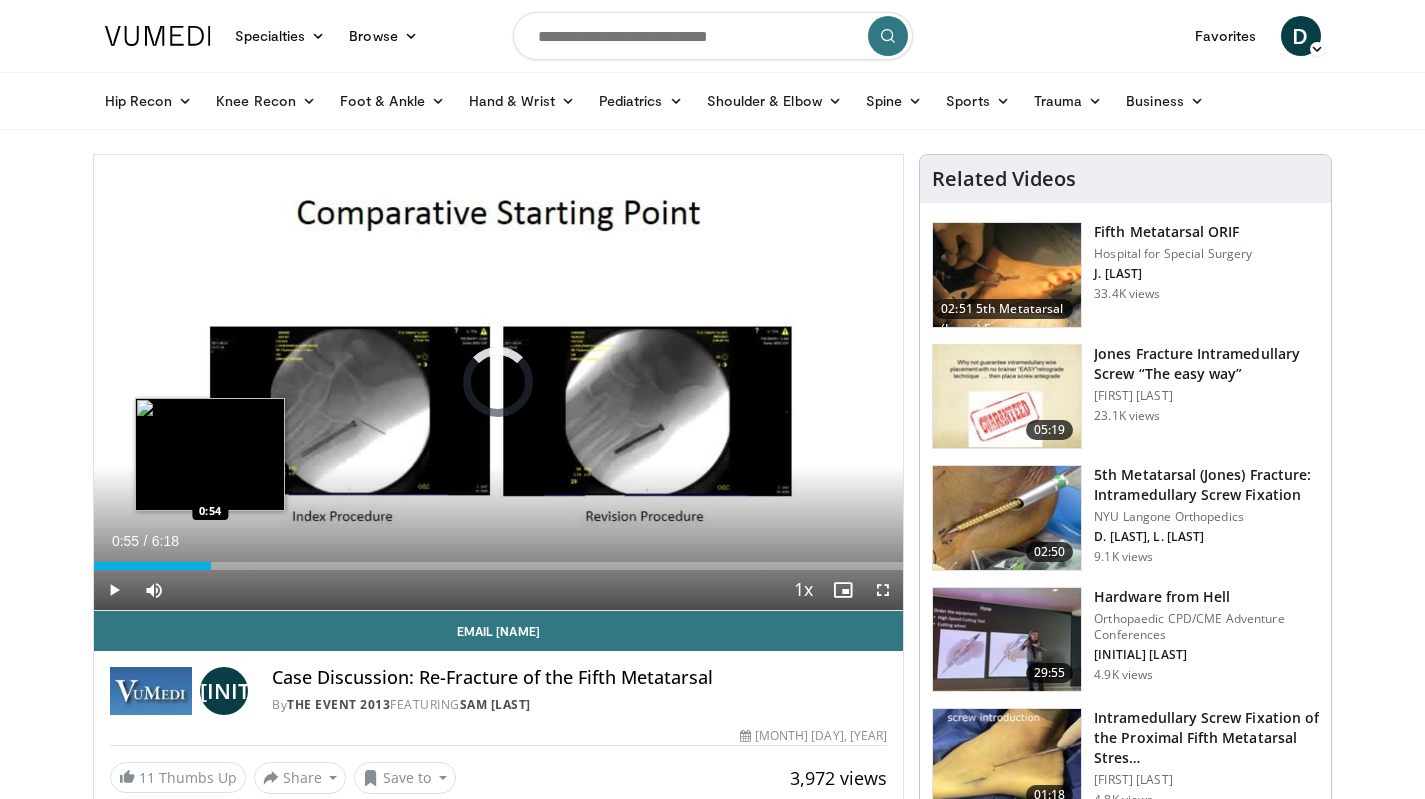 click on "Loaded :  2.62% 0:55 0:54" at bounding box center (499, 560) 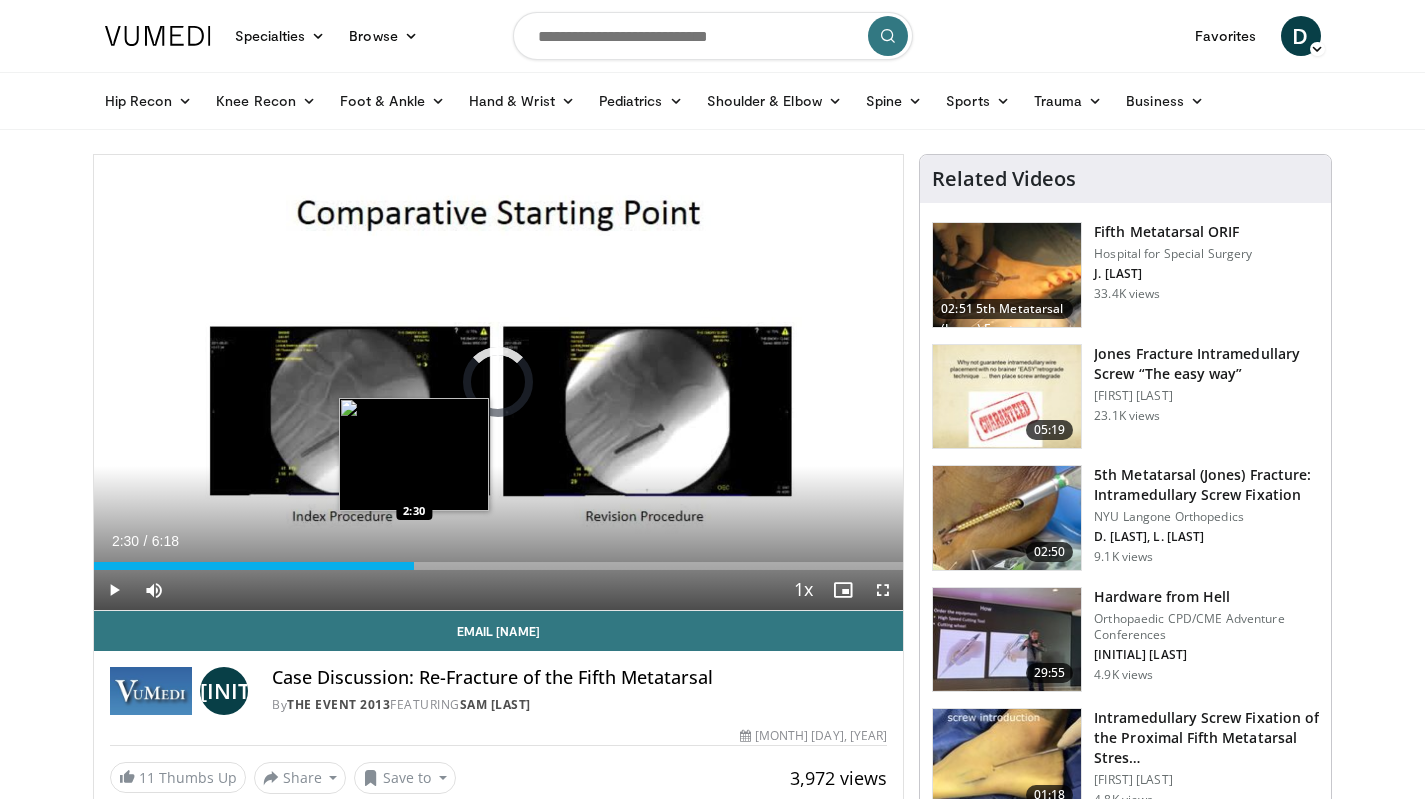click on "Loaded :  15.69% 2:30 2:30" at bounding box center (499, 566) 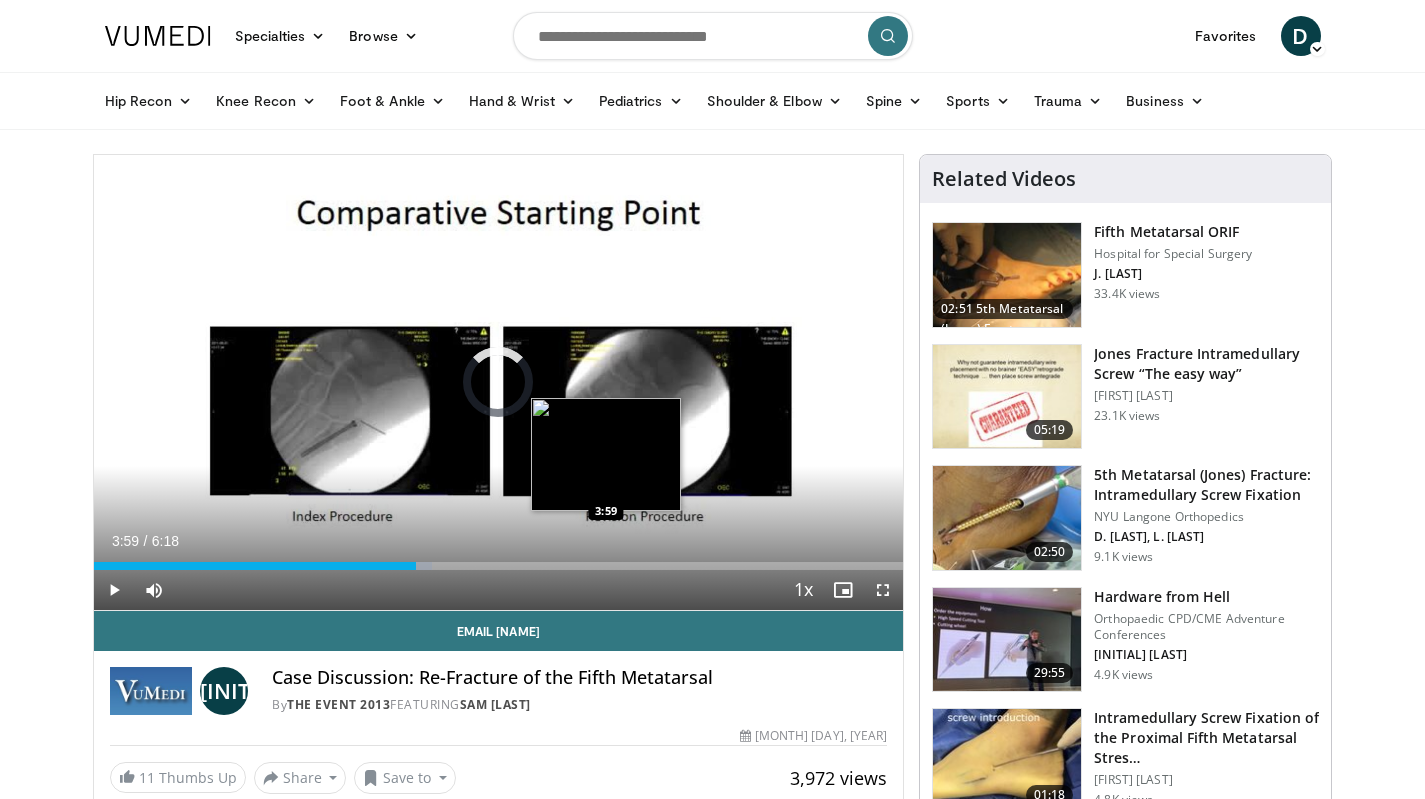 click on "Loaded :  41.84% 3:59 3:59" at bounding box center [499, 560] 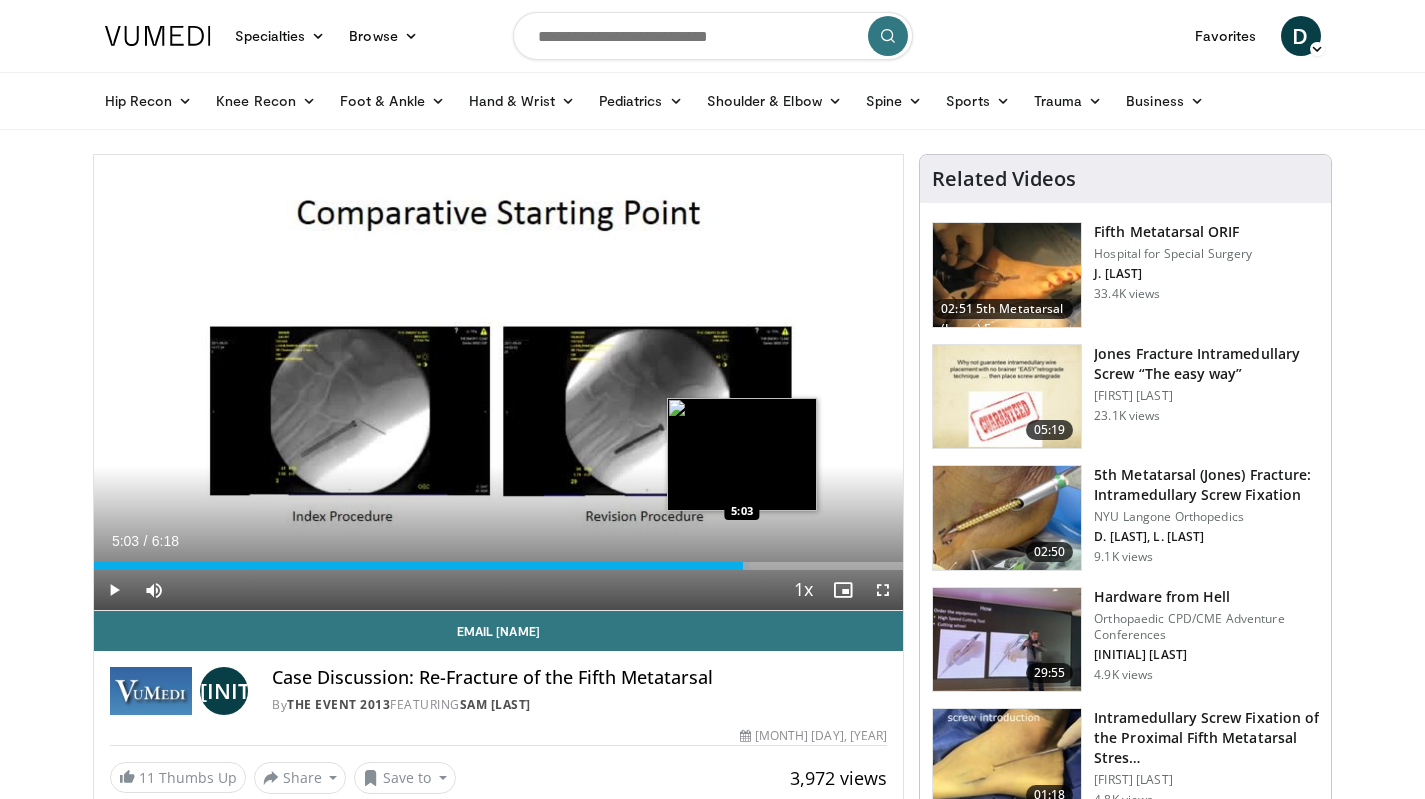 click on "Loaded :  81.07% 5:03 5:03" at bounding box center (499, 560) 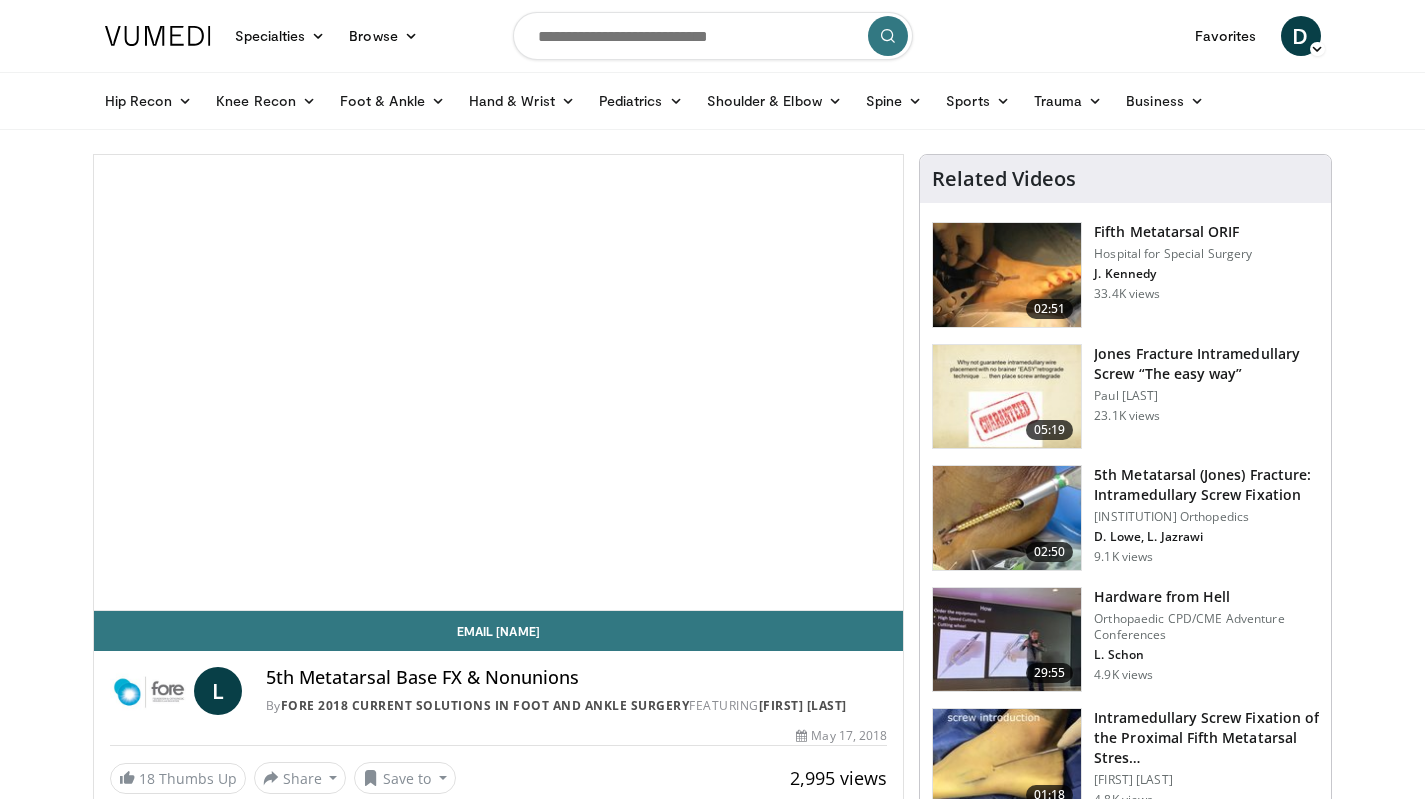 scroll, scrollTop: 0, scrollLeft: 0, axis: both 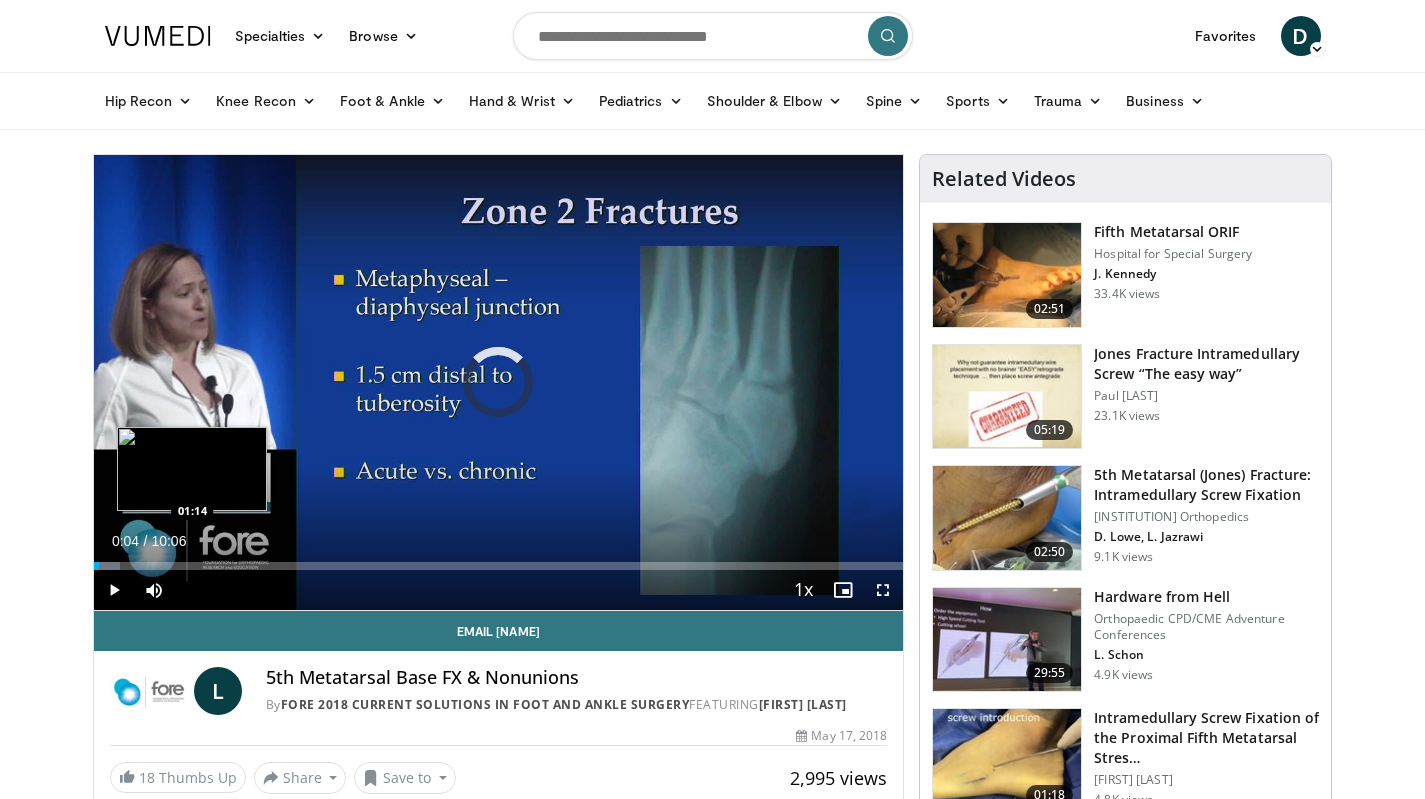 click on "Loaded :  3.30% 00:04 01:14" at bounding box center [499, 560] 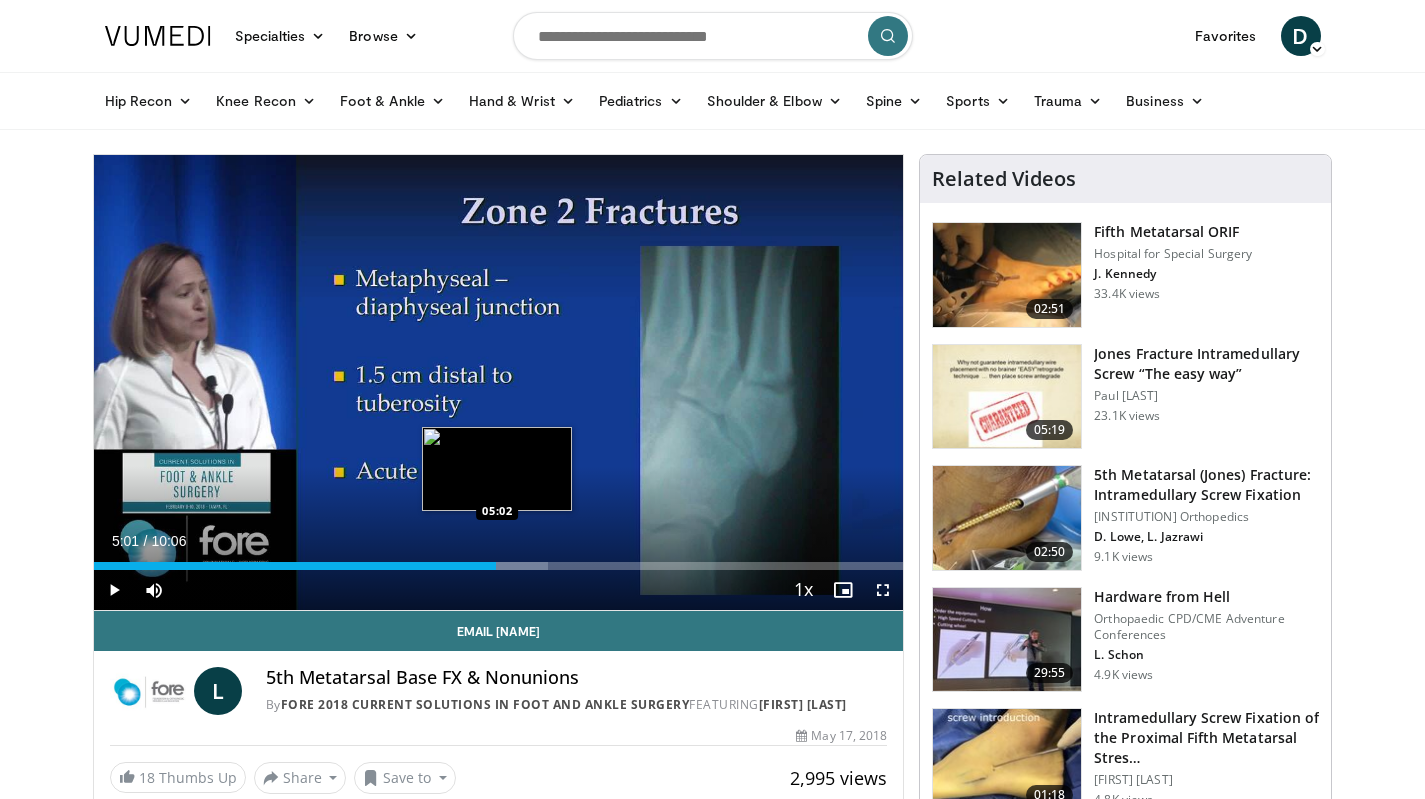click at bounding box center (486, 566) 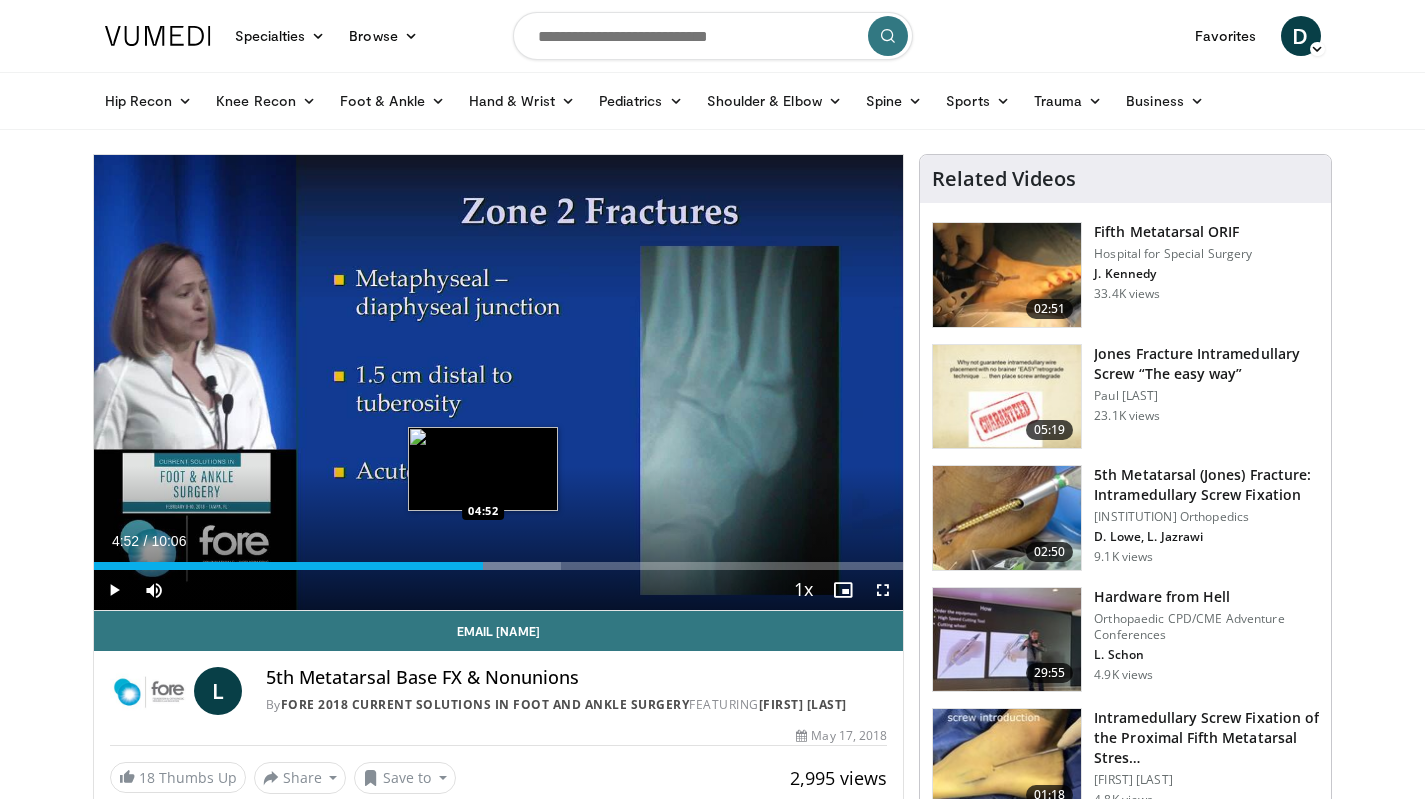 click on "05:06" at bounding box center [289, 566] 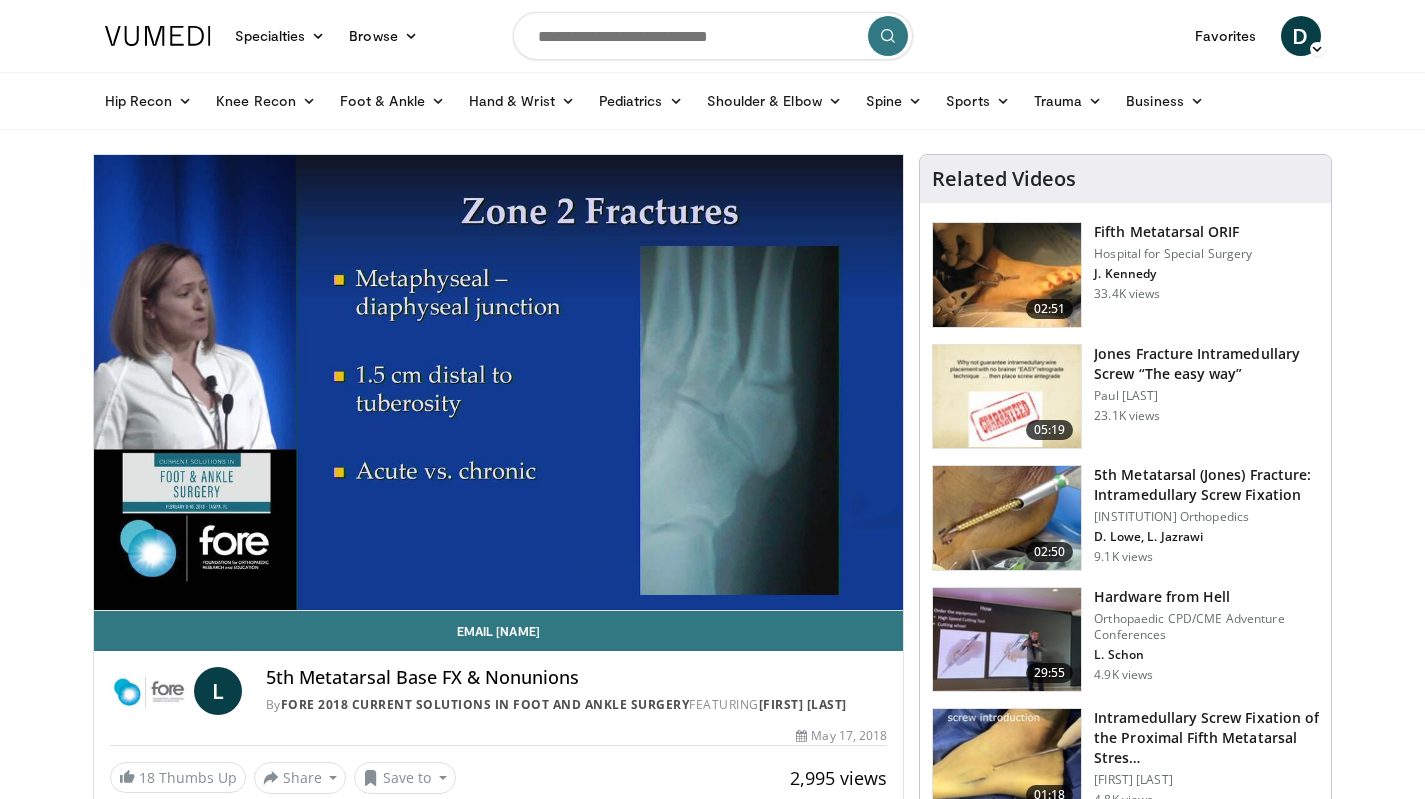 click on "**********" at bounding box center (499, 383) 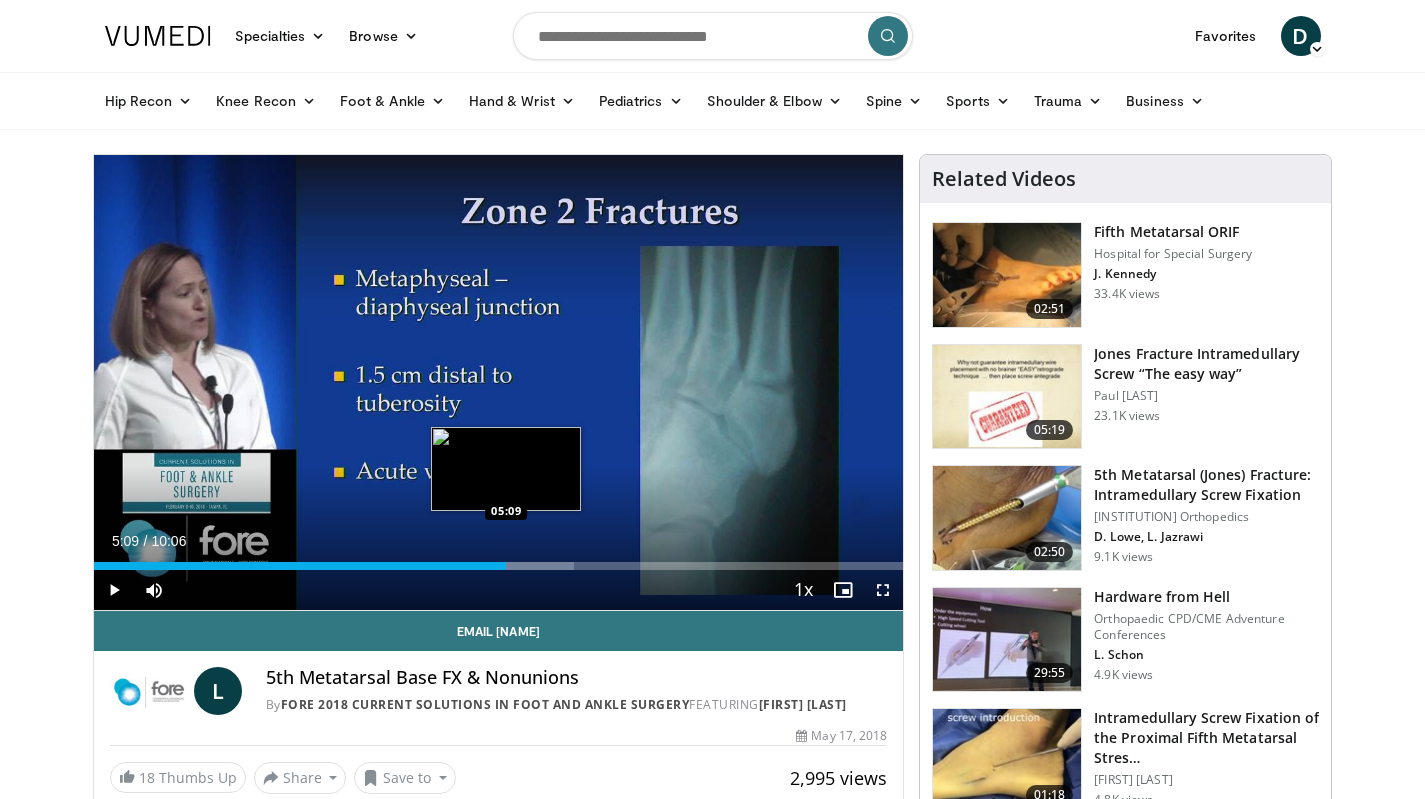click at bounding box center (518, 566) 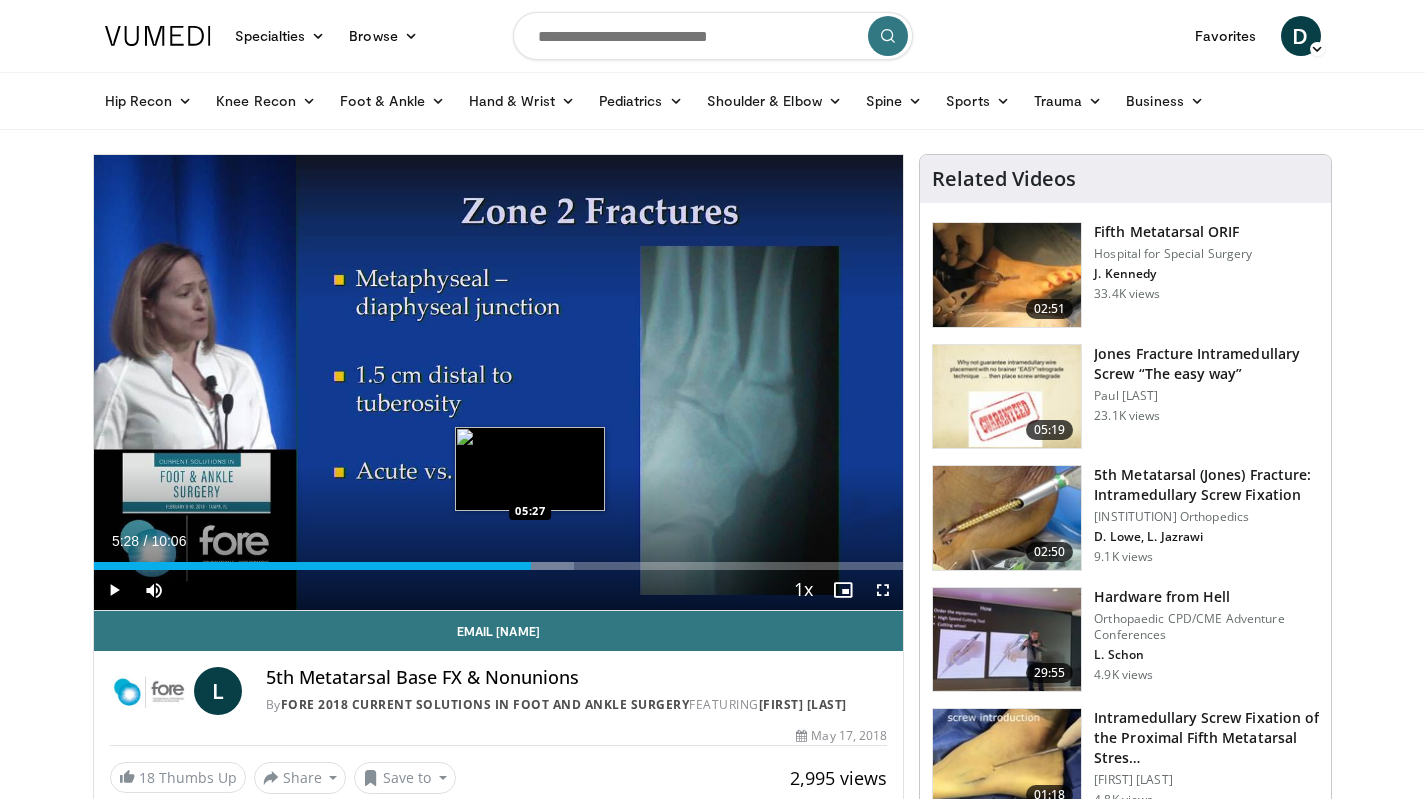 click on "Loaded :  59.39% 05:28 05:27" at bounding box center (499, 566) 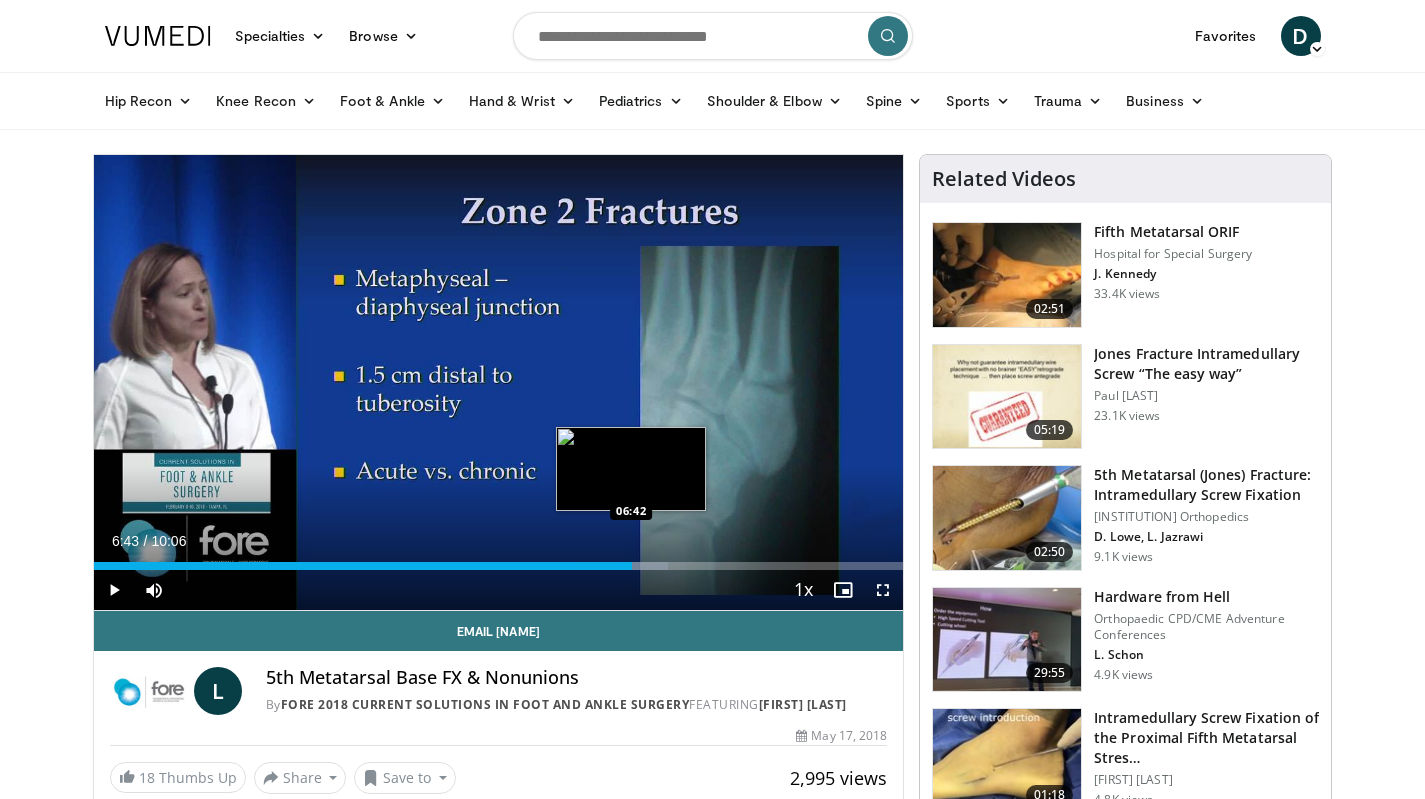 click at bounding box center (605, 566) 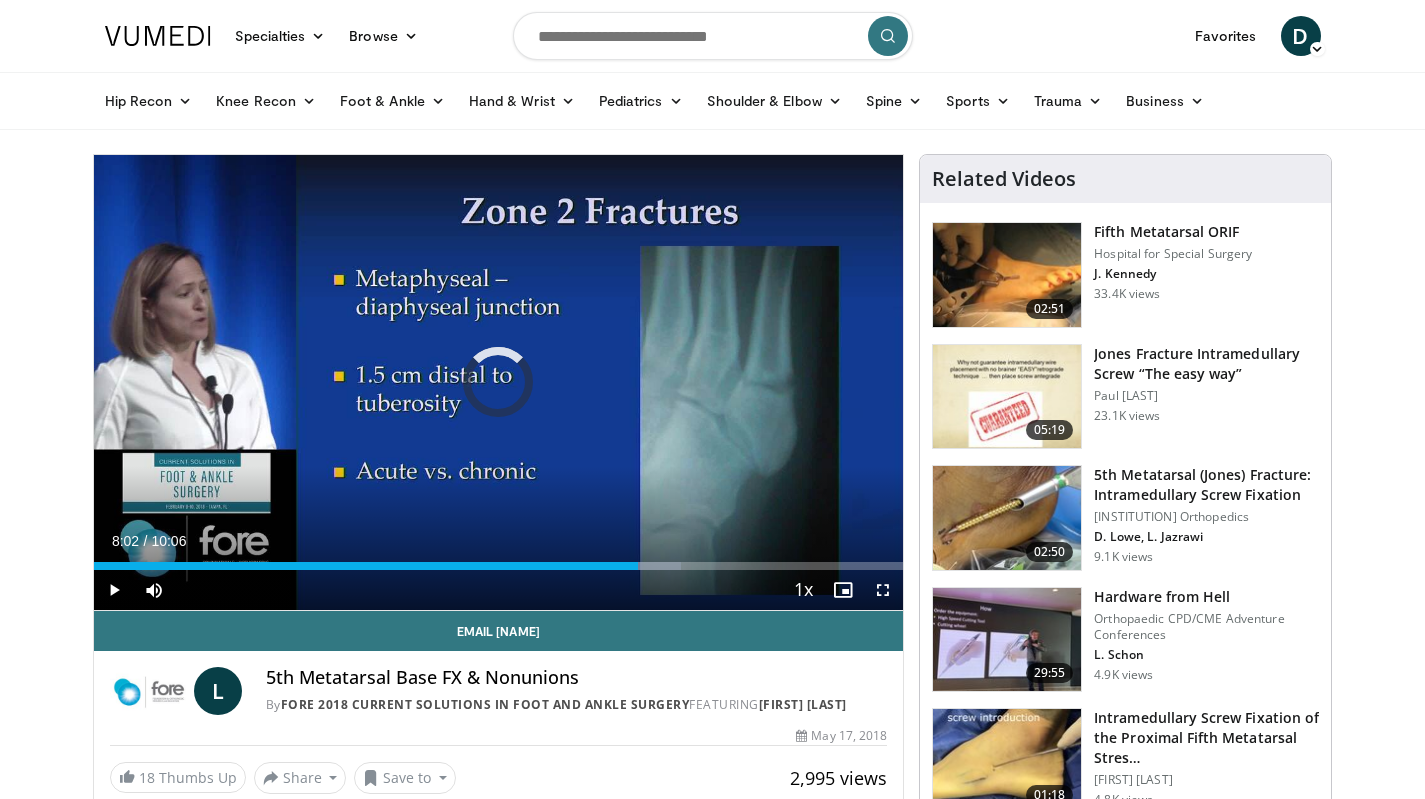click on "Loaded :  72.59% 06:47 08:01" at bounding box center (499, 560) 